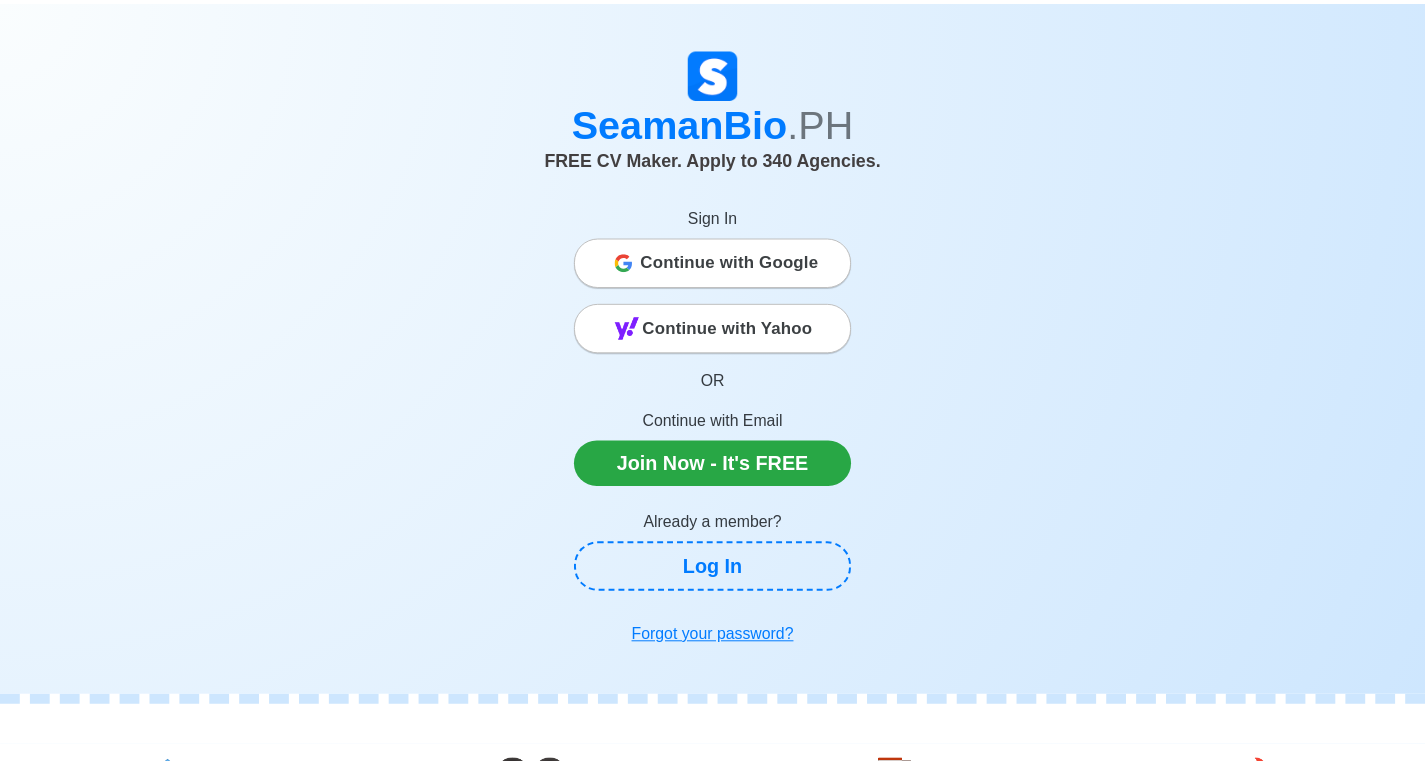 scroll, scrollTop: 0, scrollLeft: 0, axis: both 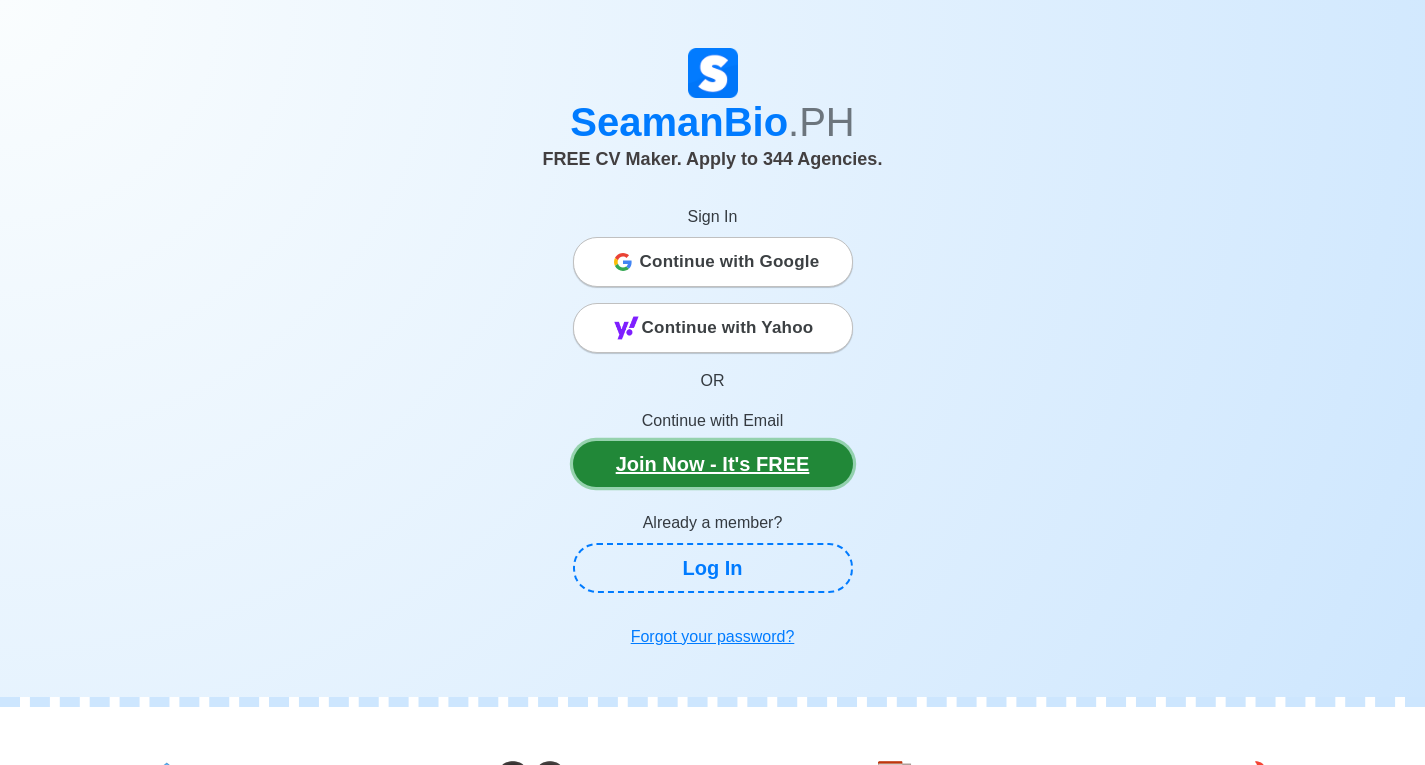 click on "Join Now - It's FREE" at bounding box center [713, 464] 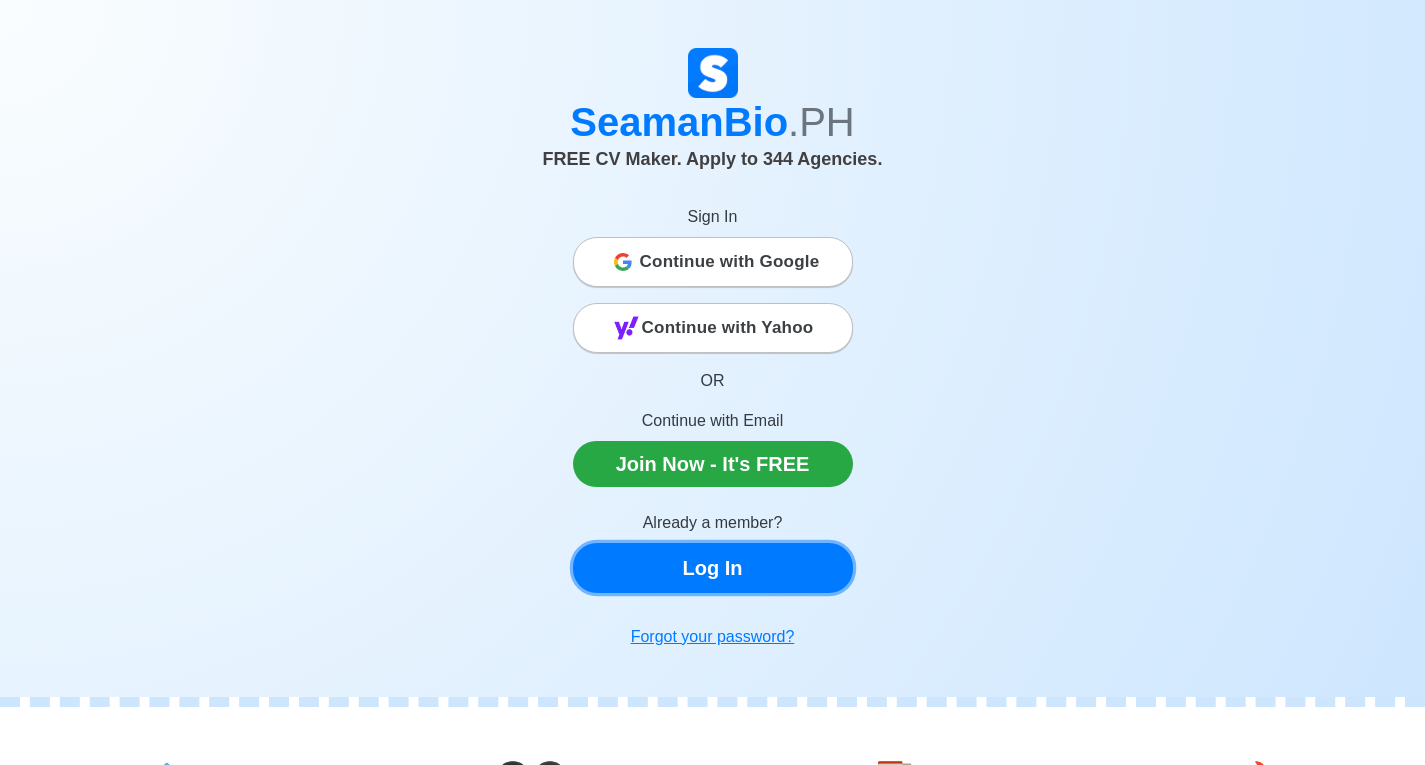 click on "Log In" at bounding box center [713, 568] 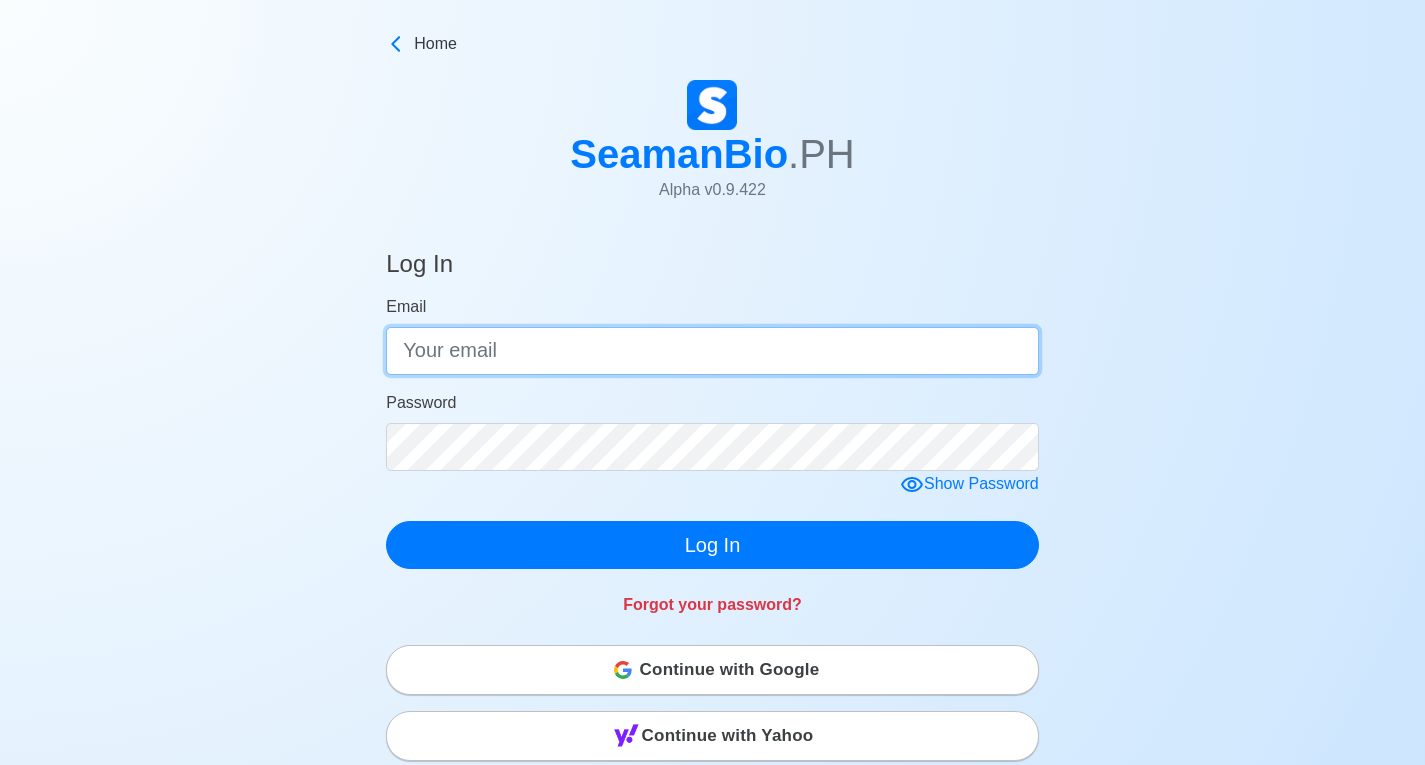 click on "Email" at bounding box center (712, 351) 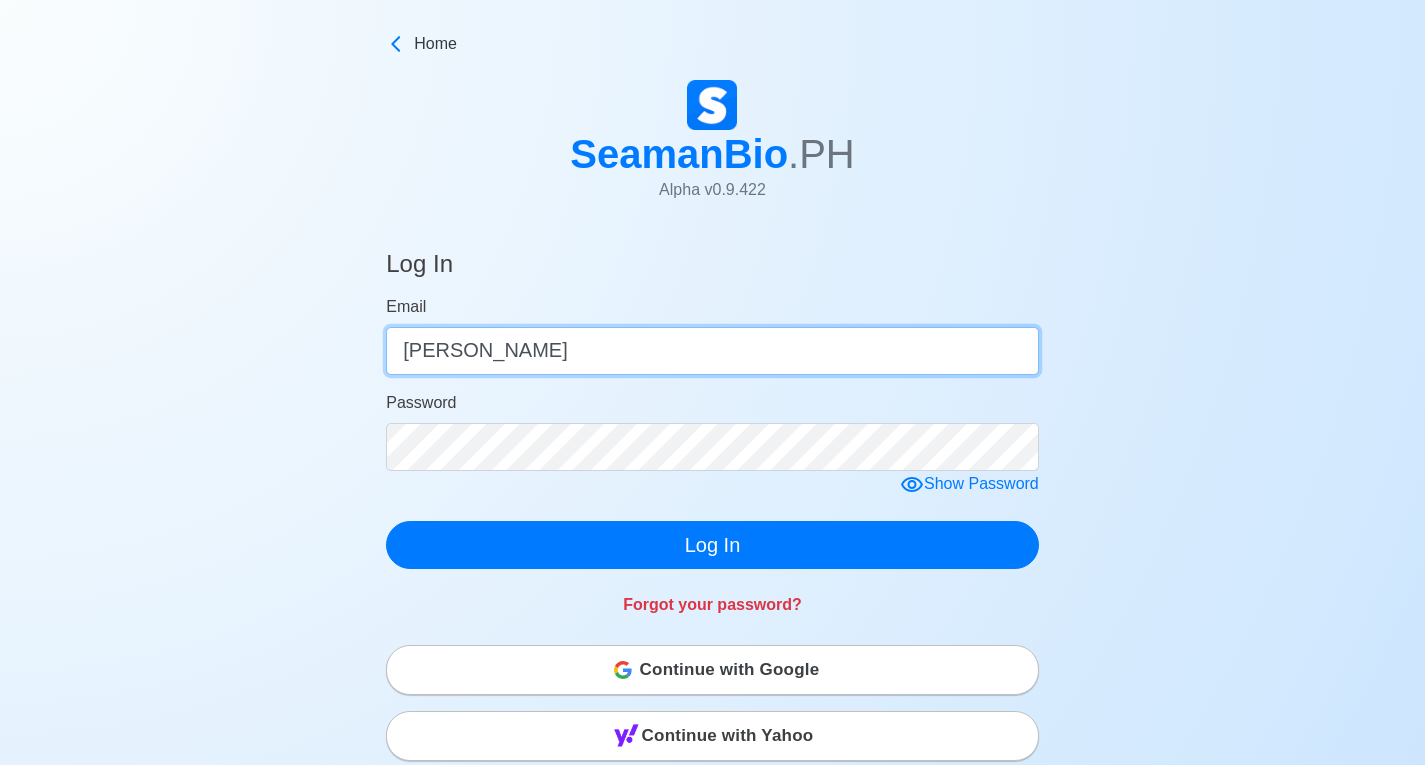 type on "[EMAIL_ADDRESS][DOMAIN_NAME]" 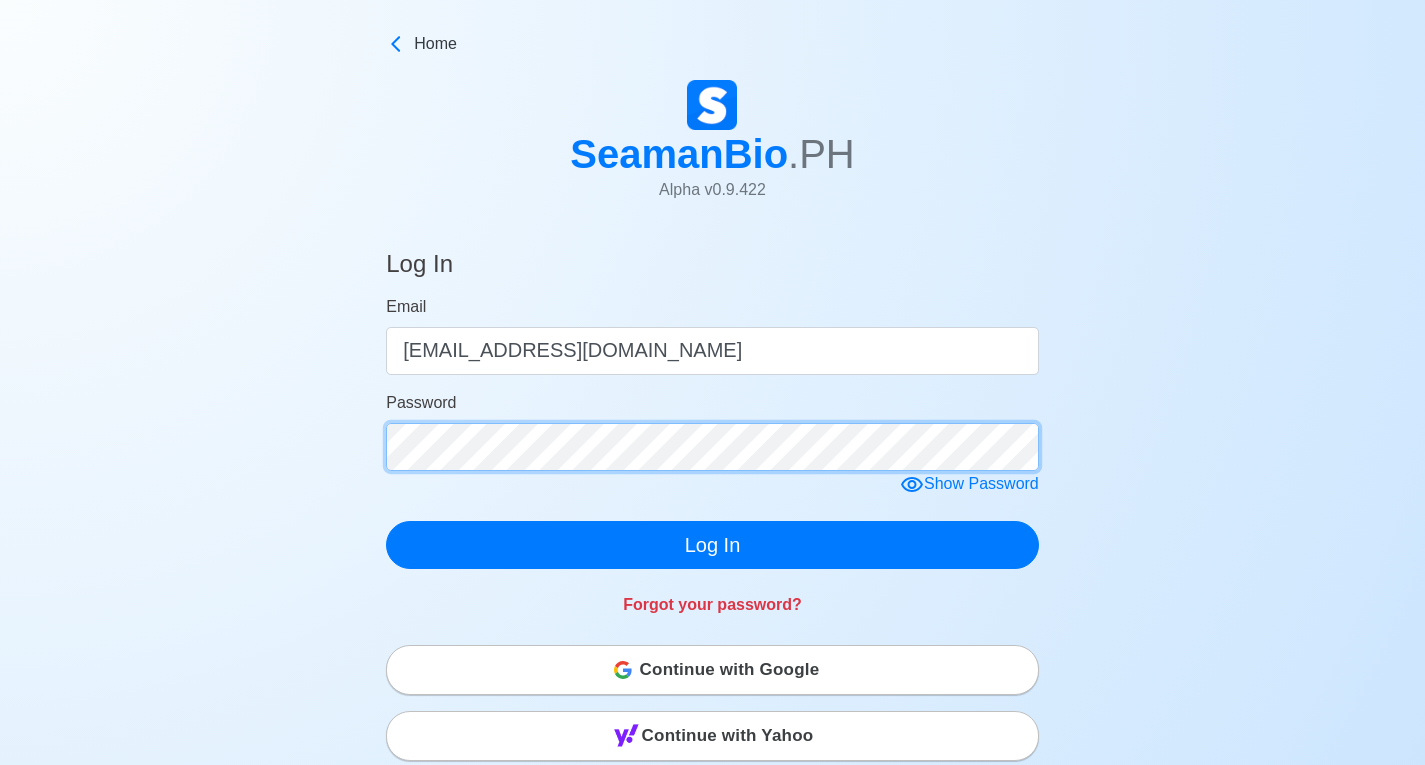 click on "Log In" at bounding box center [712, 545] 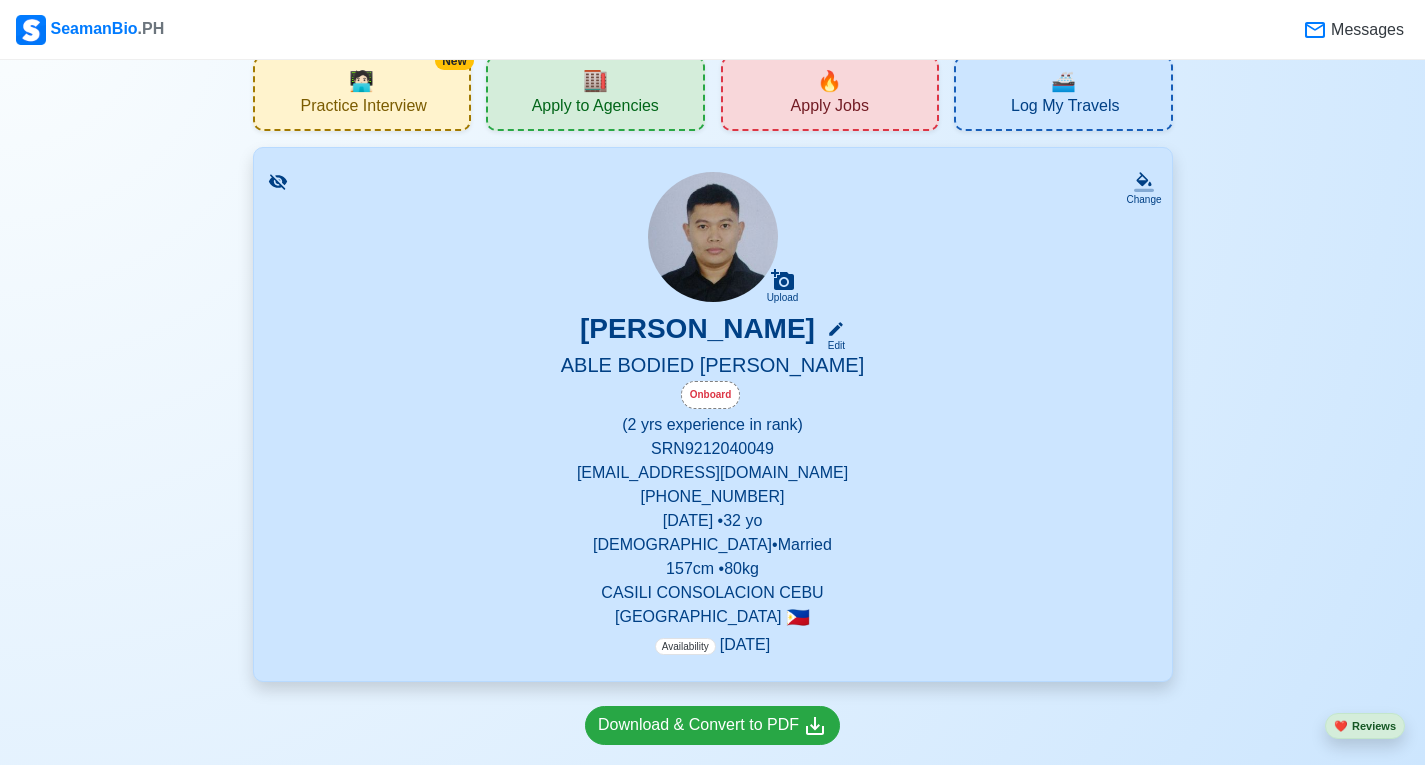 scroll, scrollTop: 0, scrollLeft: 0, axis: both 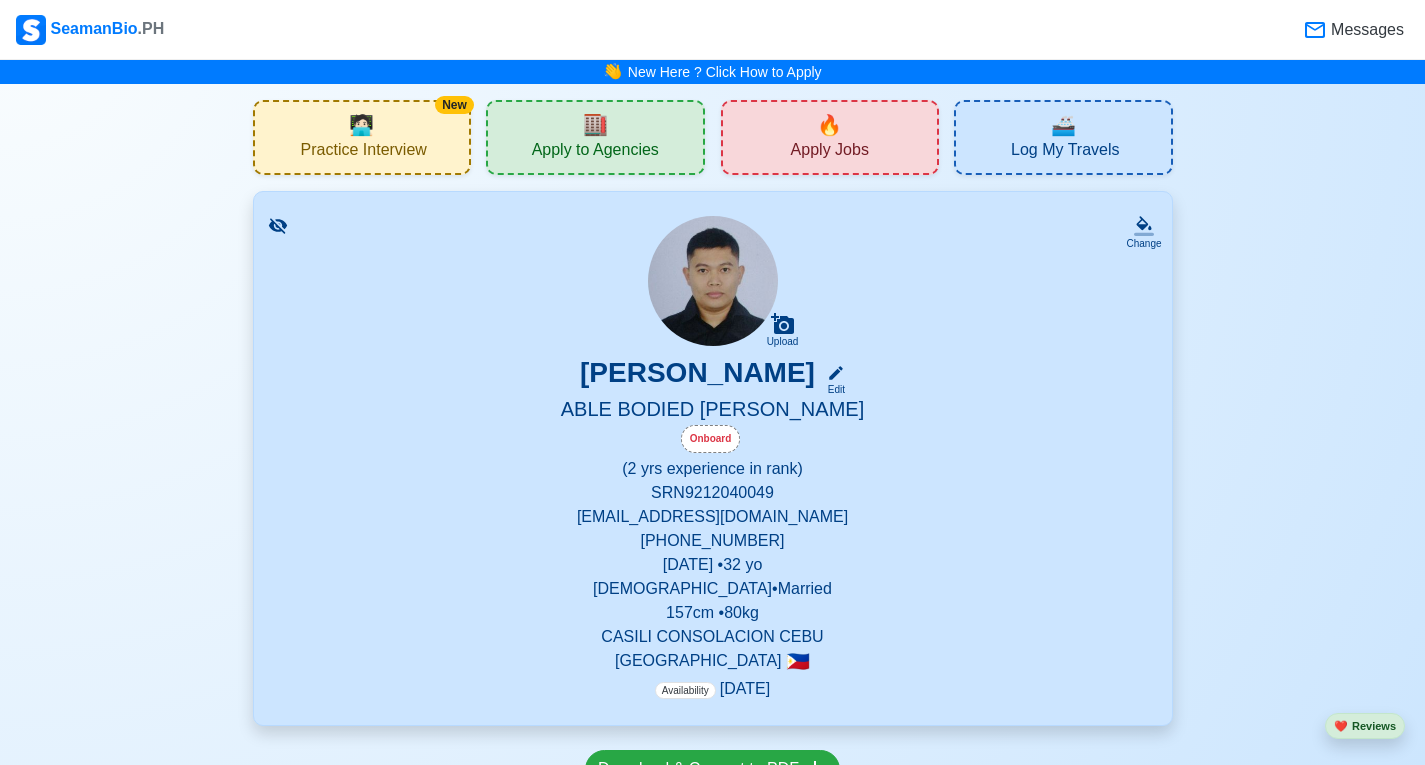 click on "Apply Jobs" at bounding box center (830, 152) 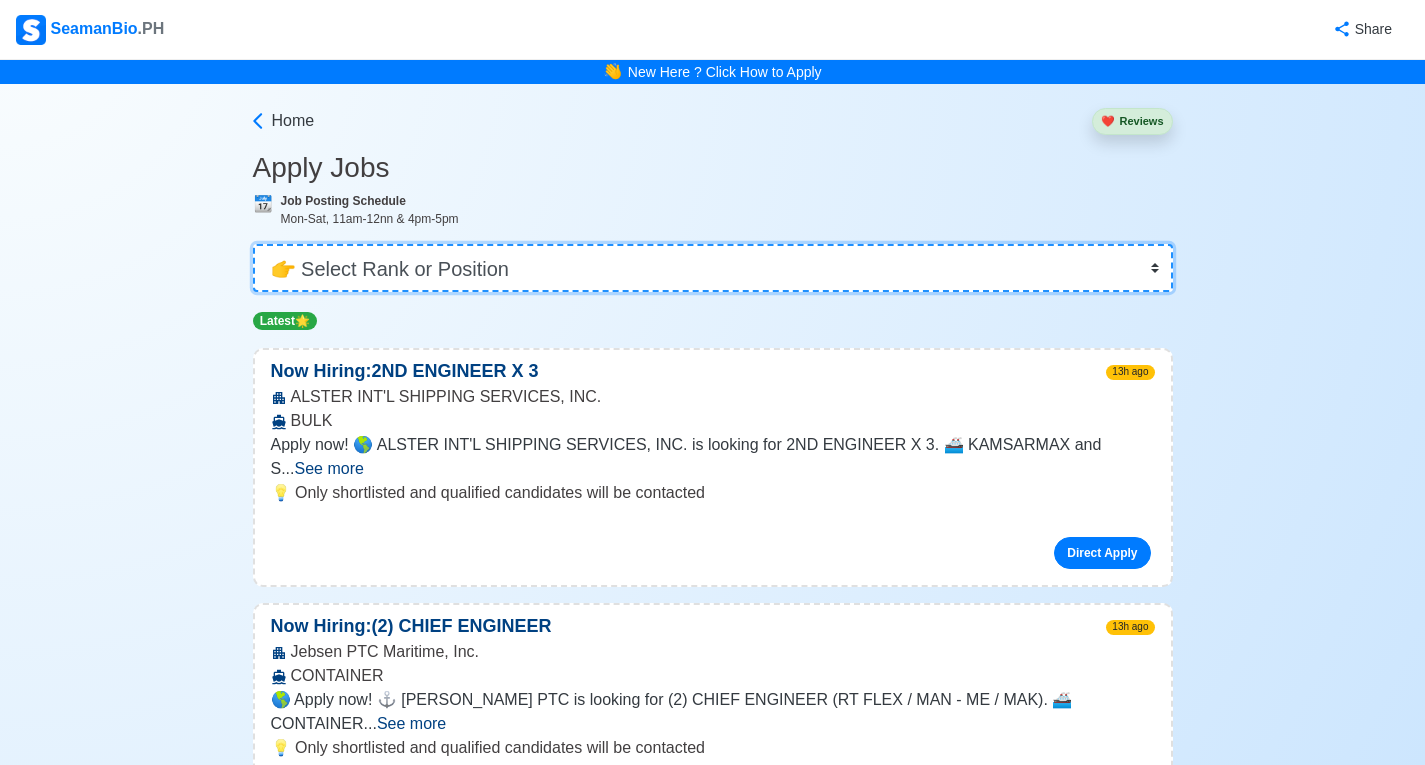 click on "👉 Select Rank or Position Master Chief Officer 2nd Officer 3rd Officer Junior Officer Chief Engineer 2nd Engineer 3rd Engineer 4th Engineer Gas Engineer Junior Engineer 1st Assistant Engineer 2nd Assistant Engineer 3rd Assistant Engineer ETO/ETR Electrician Electrical Engineer Oiler Fitter Welder Chief Cook Chef Cook [PERSON_NAME] Wiper Rigger Ordinary [PERSON_NAME] [PERSON_NAME] Motorman Pumpman Bosun Cadet Reefer Mechanic Operator Repairman Painter Steward Waiter Others" at bounding box center (713, 268) 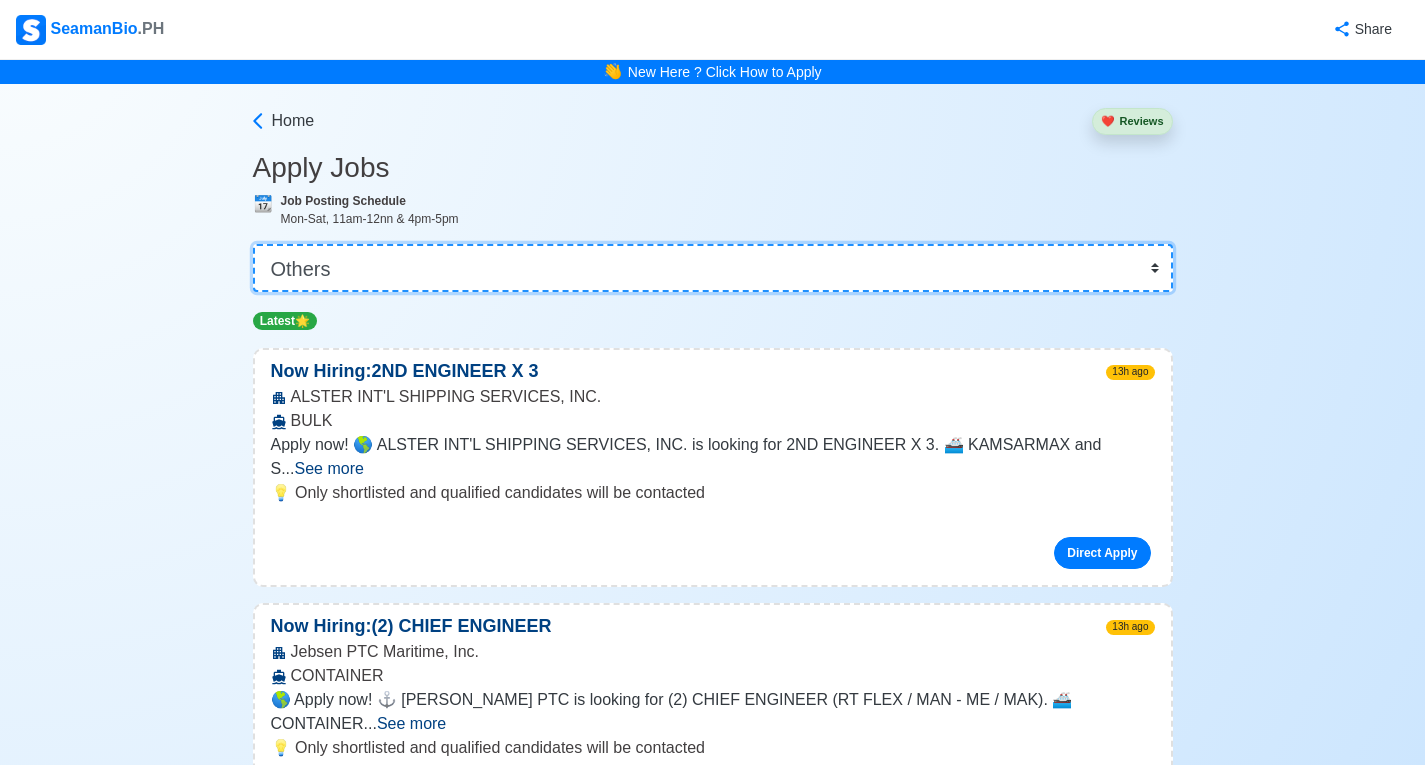 click on "👉 Select Rank or Position Master Chief Officer 2nd Officer 3rd Officer Junior Officer Chief Engineer 2nd Engineer 3rd Engineer 4th Engineer Gas Engineer Junior Engineer 1st Assistant Engineer 2nd Assistant Engineer 3rd Assistant Engineer ETO/ETR Electrician Electrical Engineer Oiler Fitter Welder Chief Cook Chef Cook [PERSON_NAME] Wiper Rigger Ordinary [PERSON_NAME] [PERSON_NAME] Motorman Pumpman Bosun Cadet Reefer Mechanic Operator Repairman Painter Steward Waiter Others" at bounding box center [713, 268] 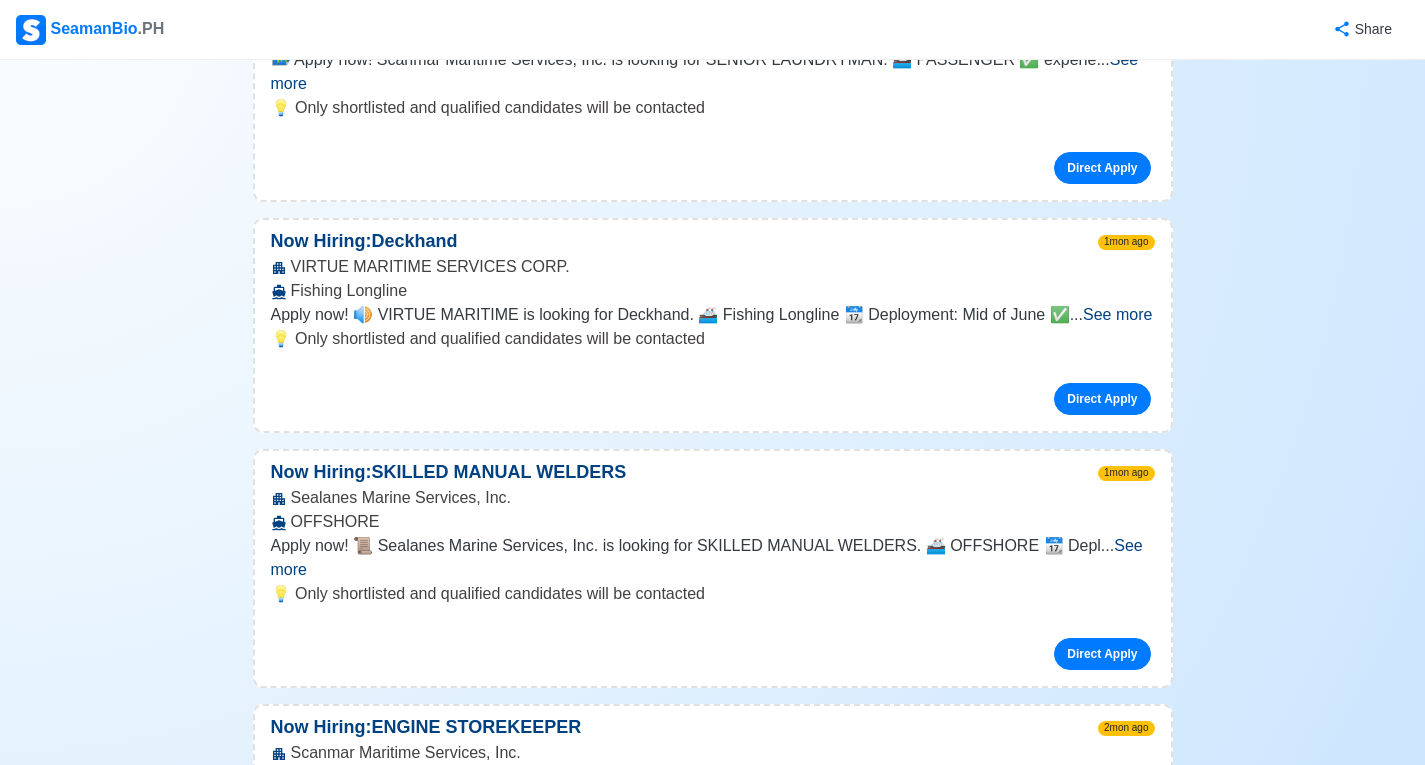 scroll, scrollTop: 4900, scrollLeft: 0, axis: vertical 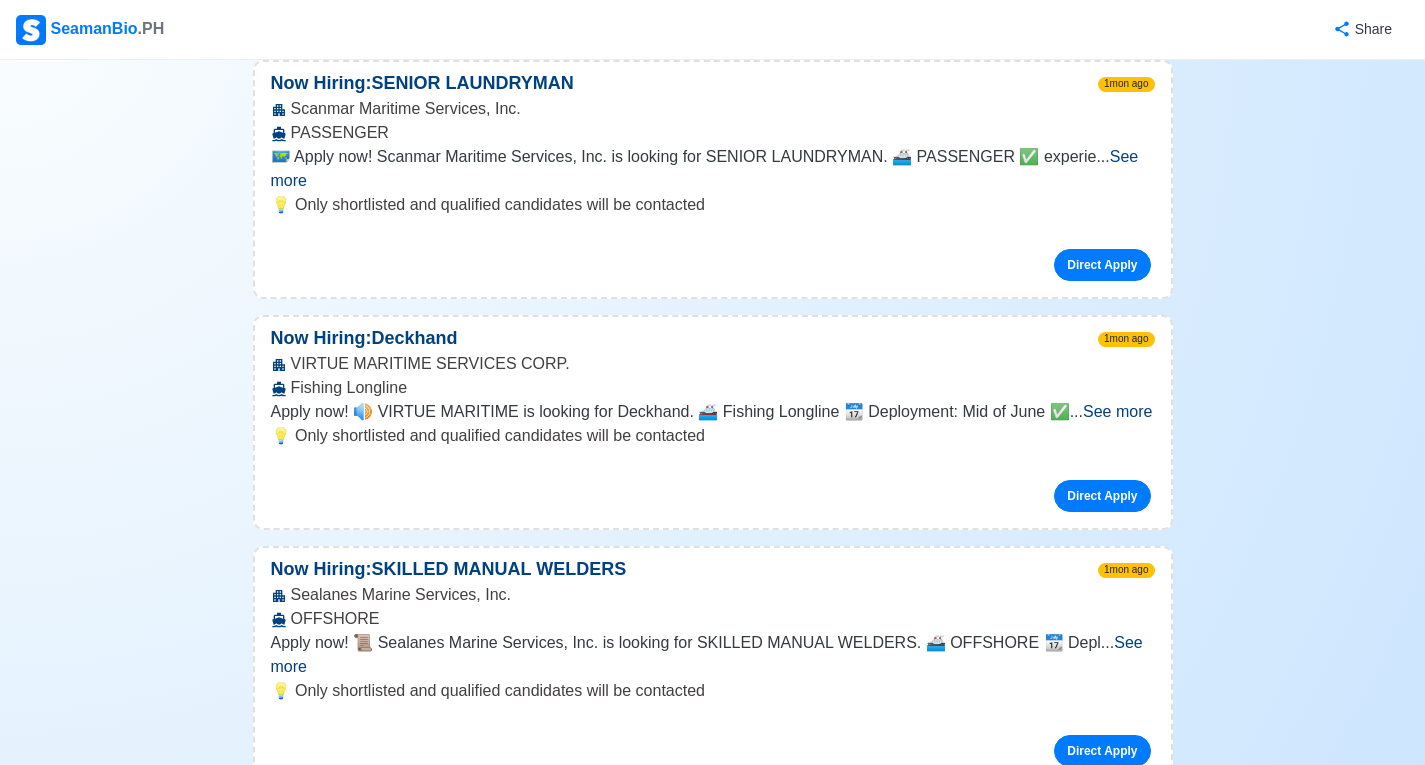 click on "See more" at bounding box center [707, 654] 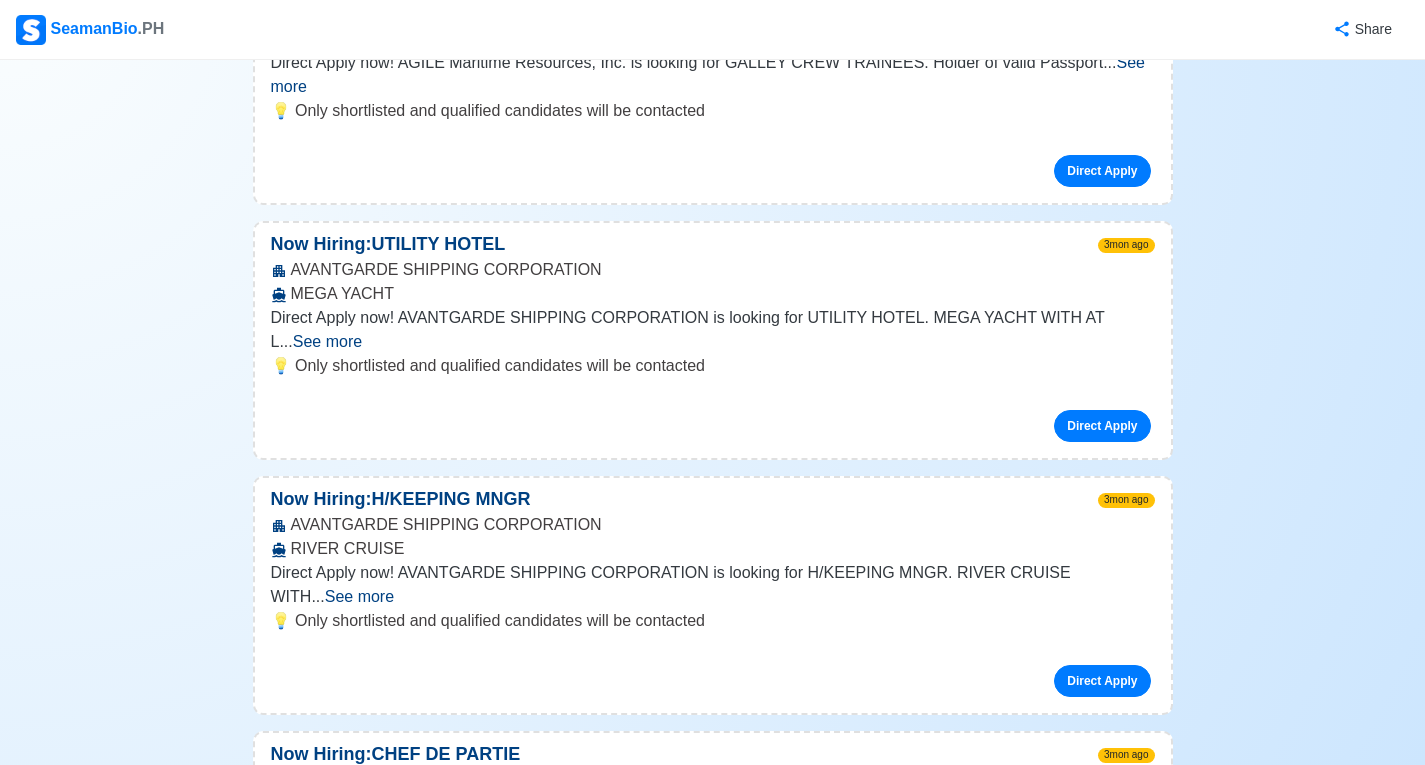 scroll, scrollTop: 12300, scrollLeft: 0, axis: vertical 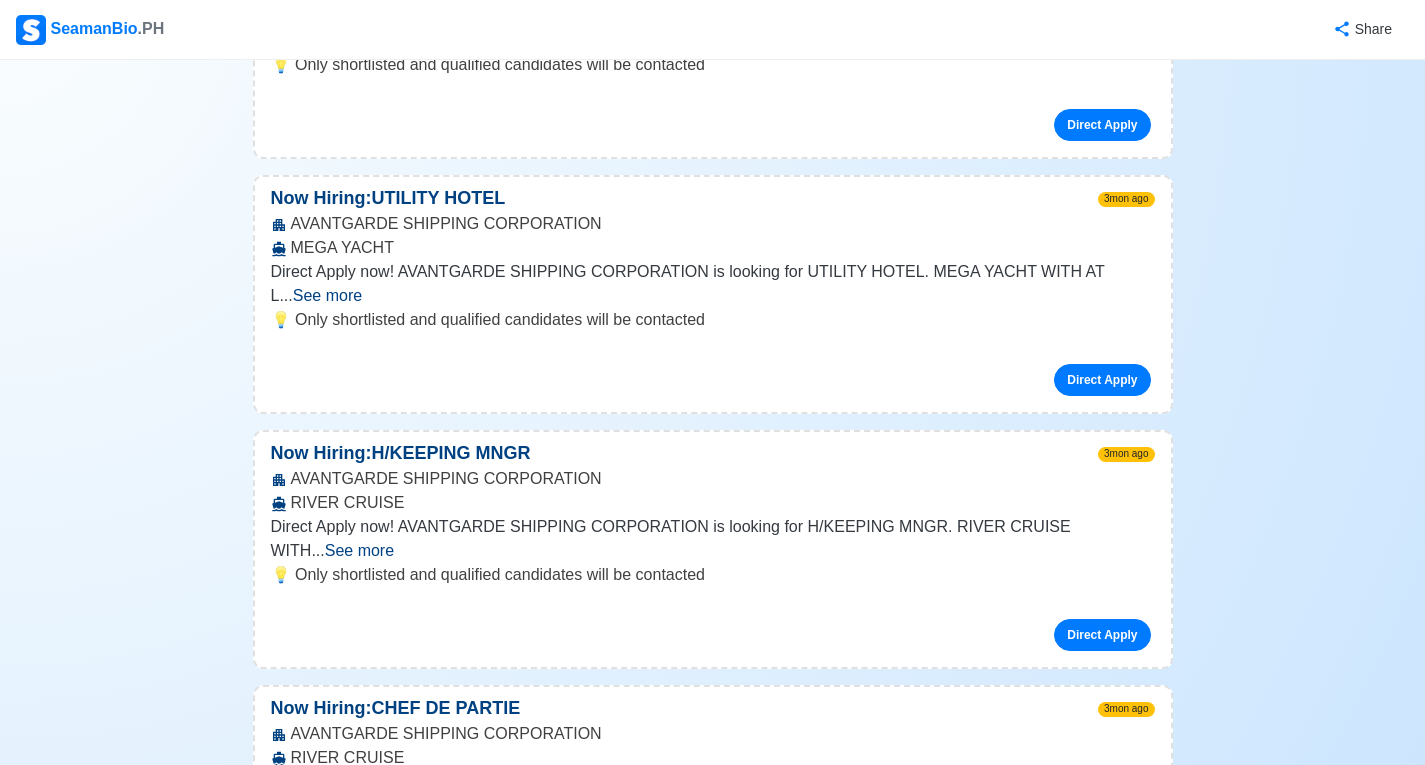 click on "See more" at bounding box center (712, 1303) 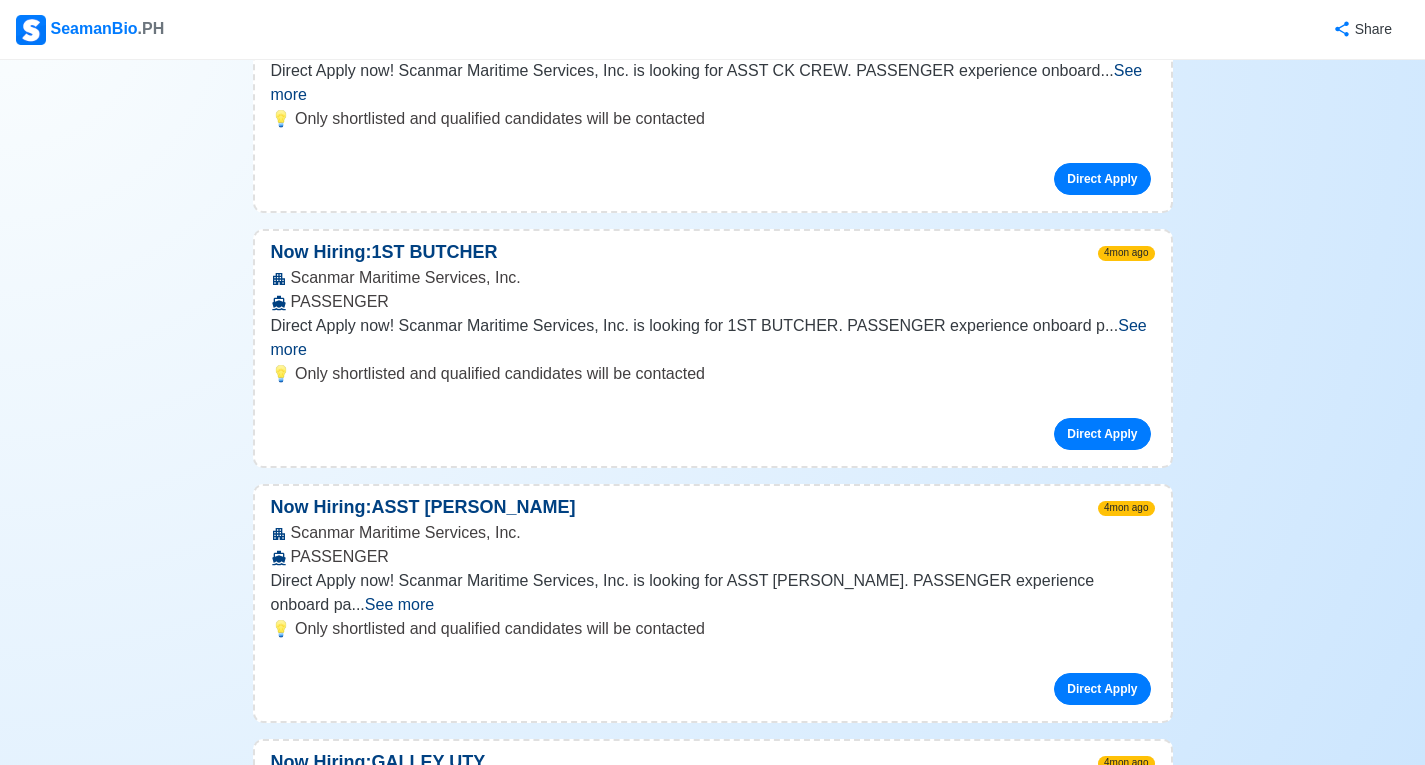 scroll, scrollTop: 20000, scrollLeft: 0, axis: vertical 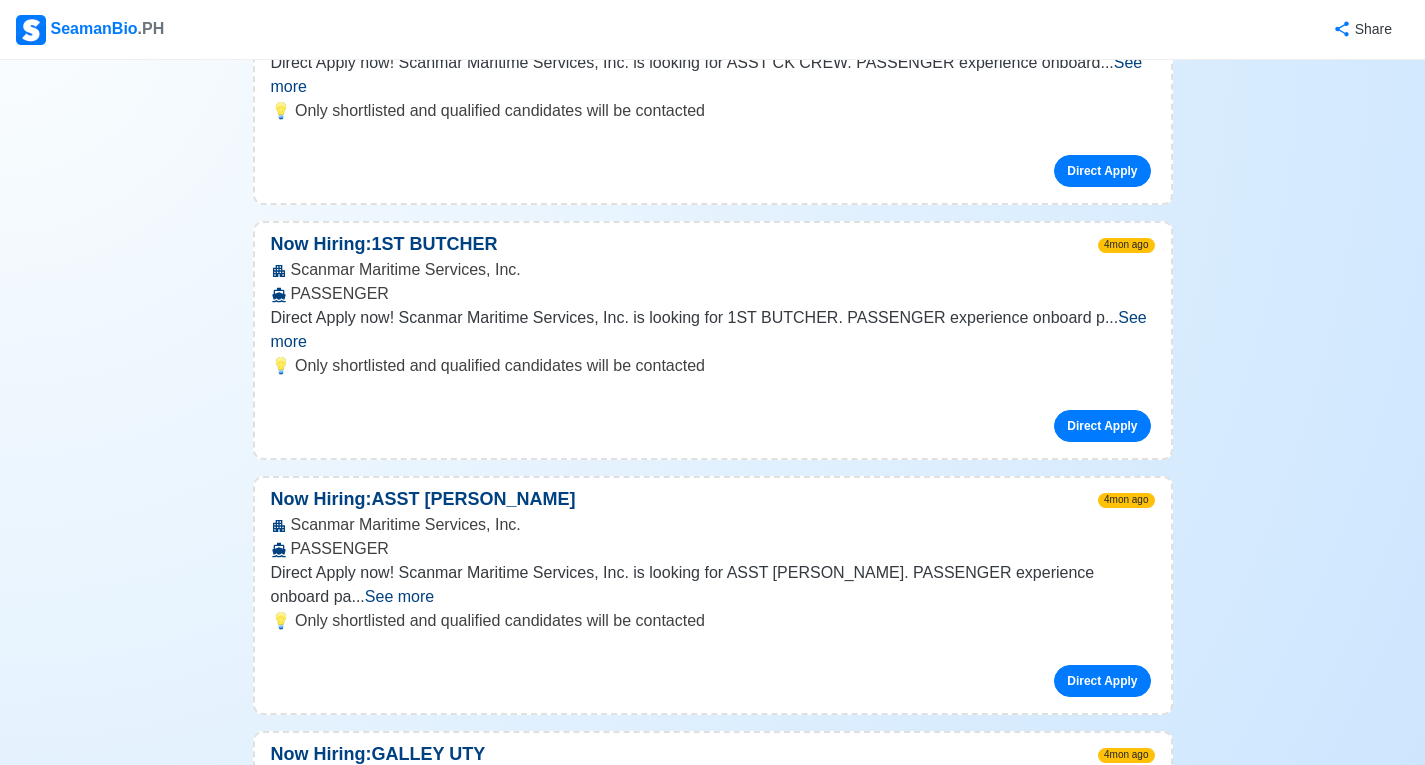 click on "See more" at bounding box center [704, 2114] 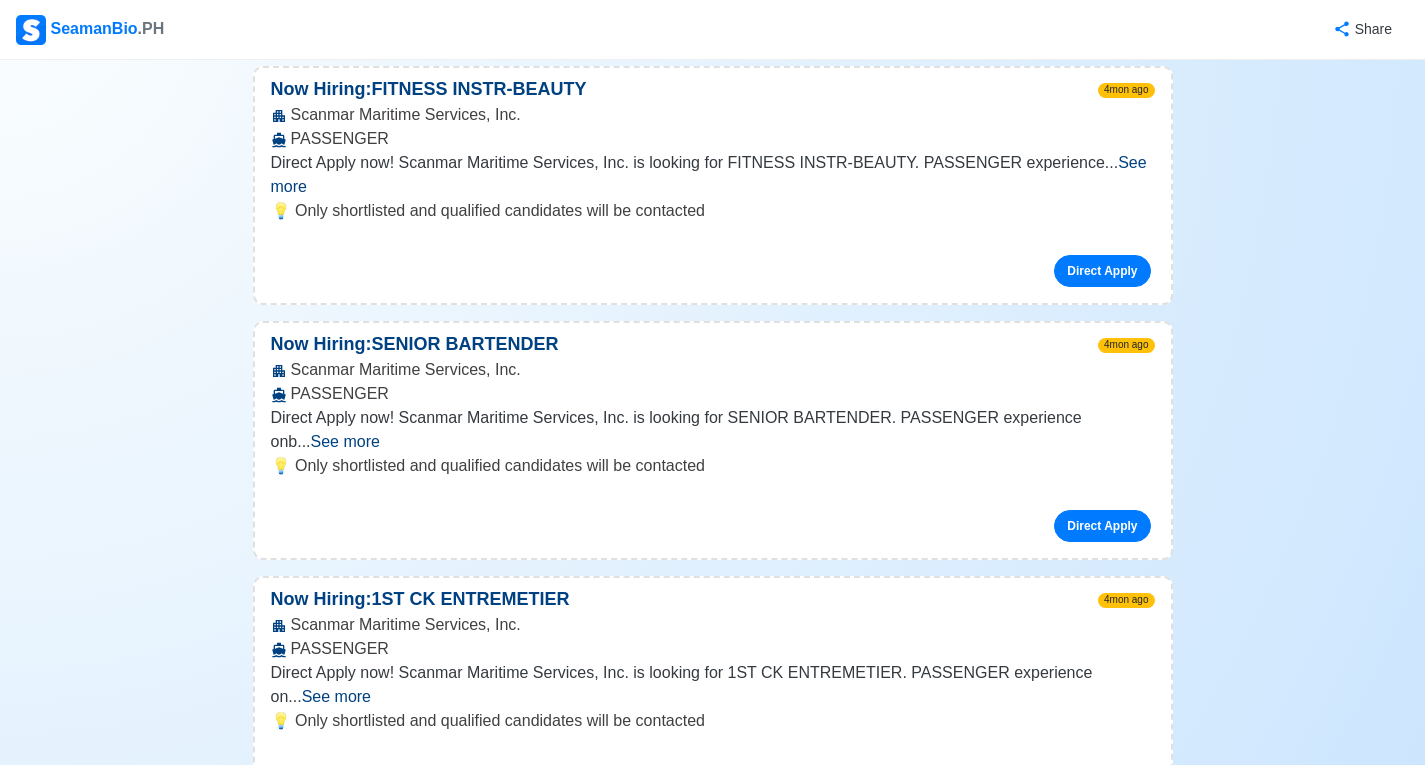 scroll, scrollTop: 26000, scrollLeft: 0, axis: vertical 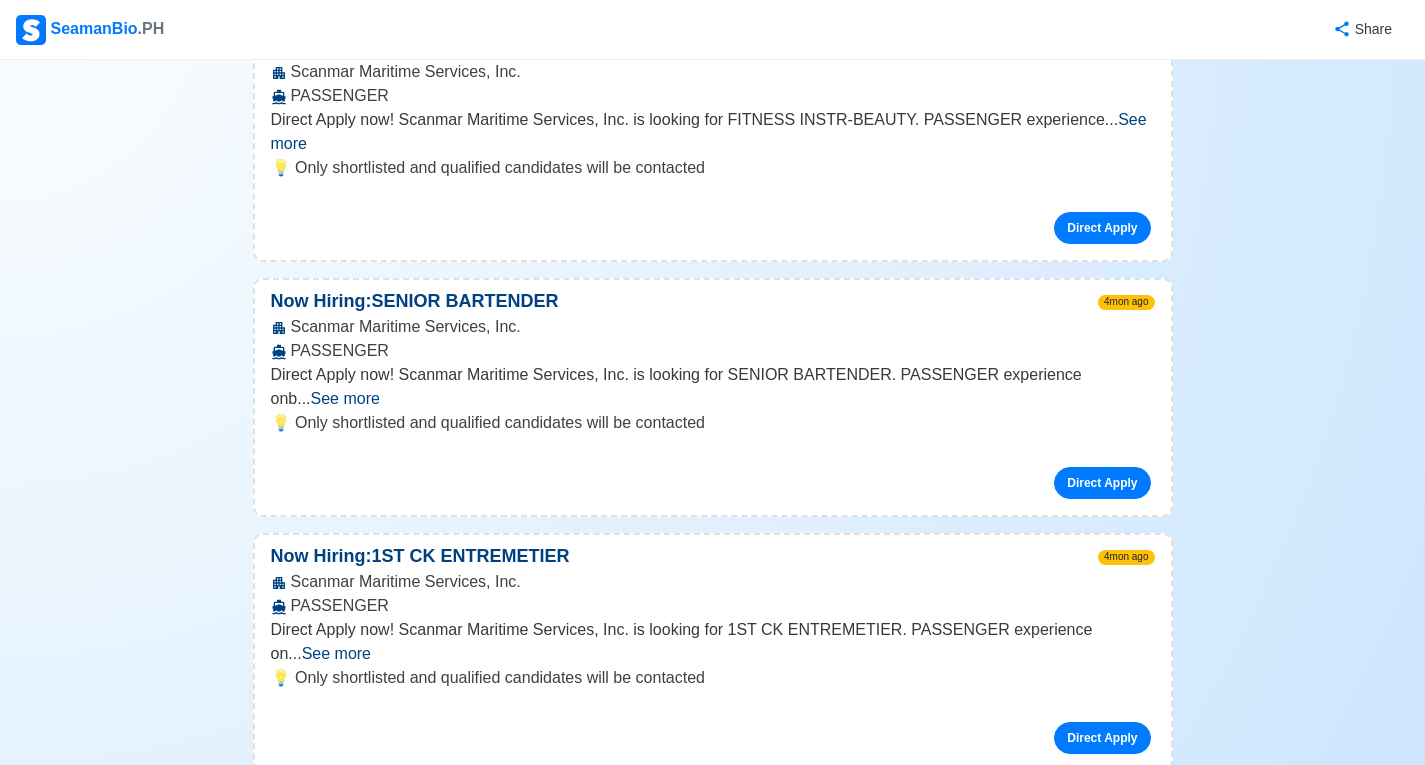 click on "See more" at bounding box center [353, 2693] 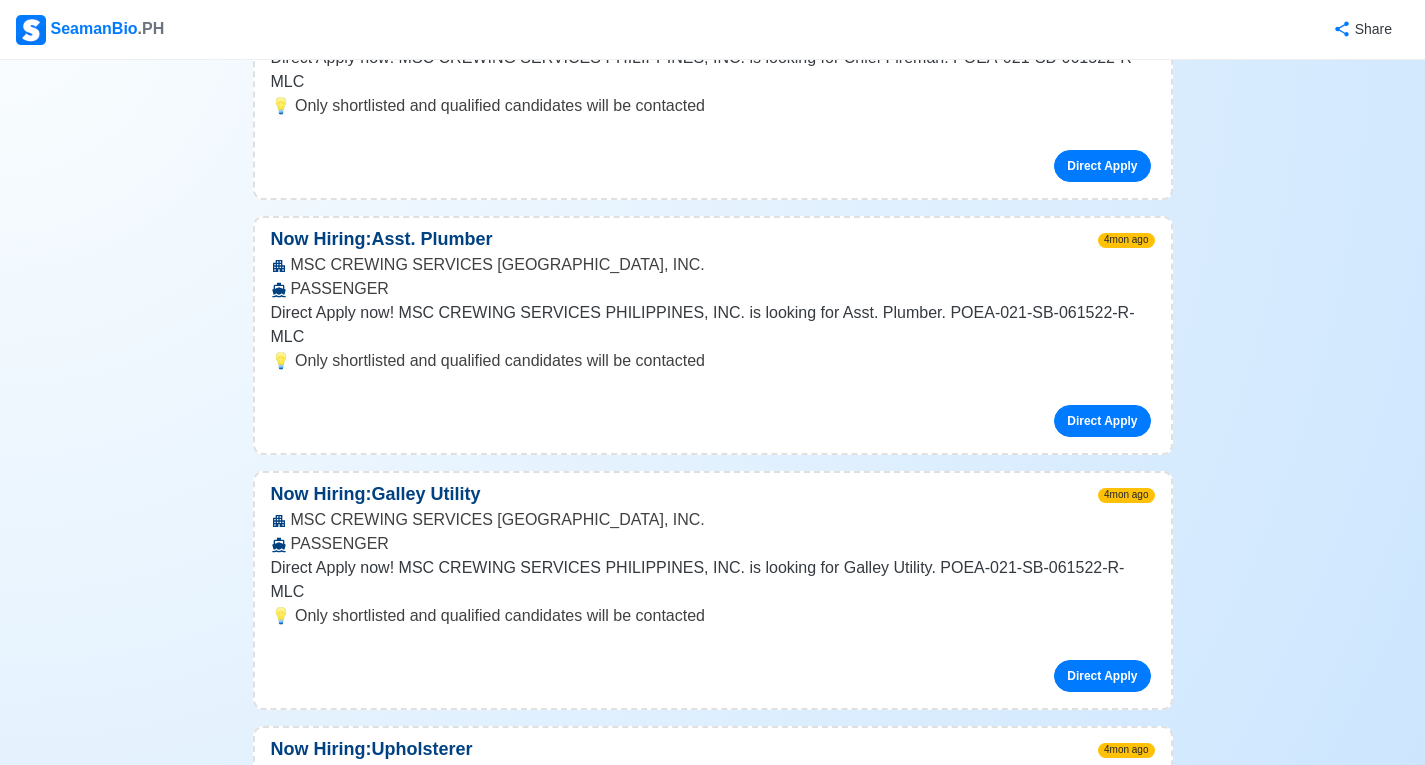 scroll, scrollTop: 31400, scrollLeft: 0, axis: vertical 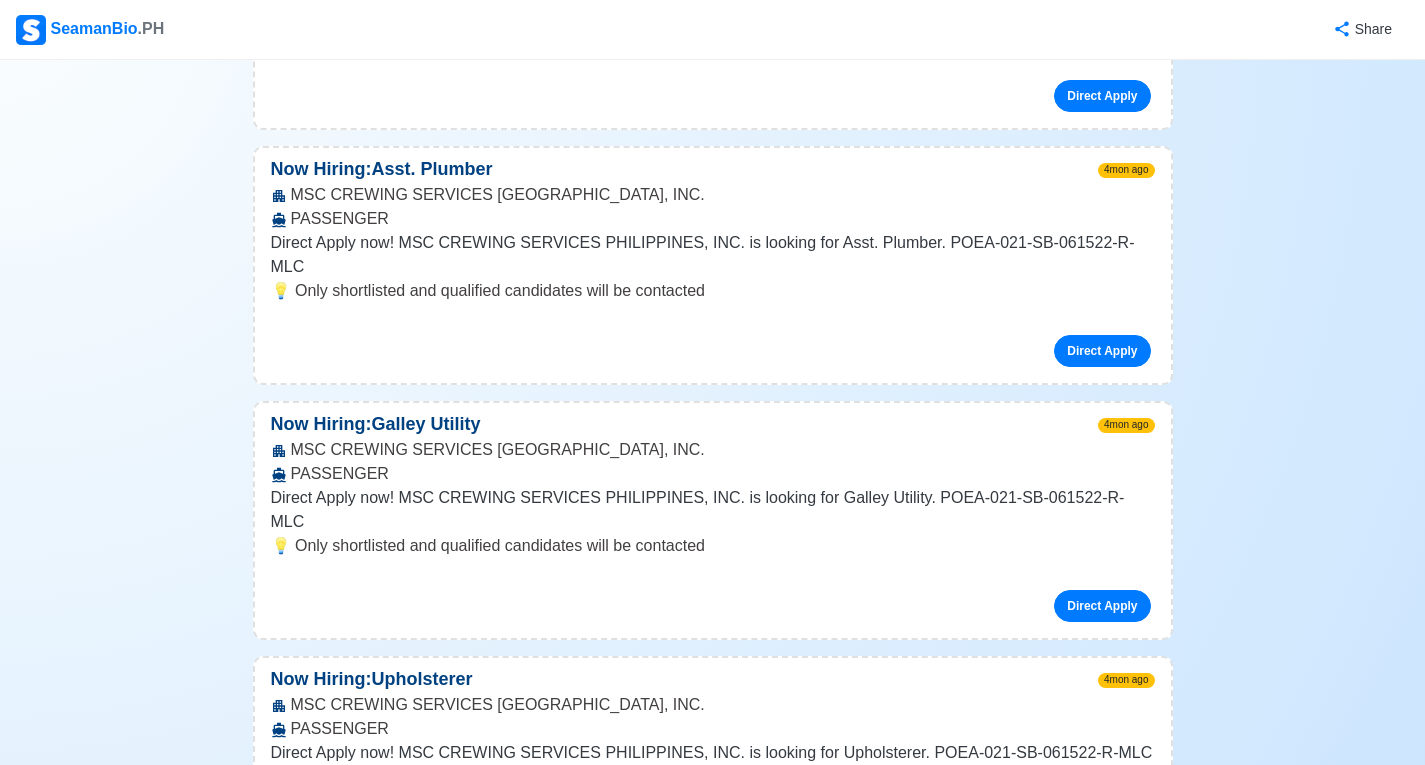 click on "See more" at bounding box center (326, 2999) 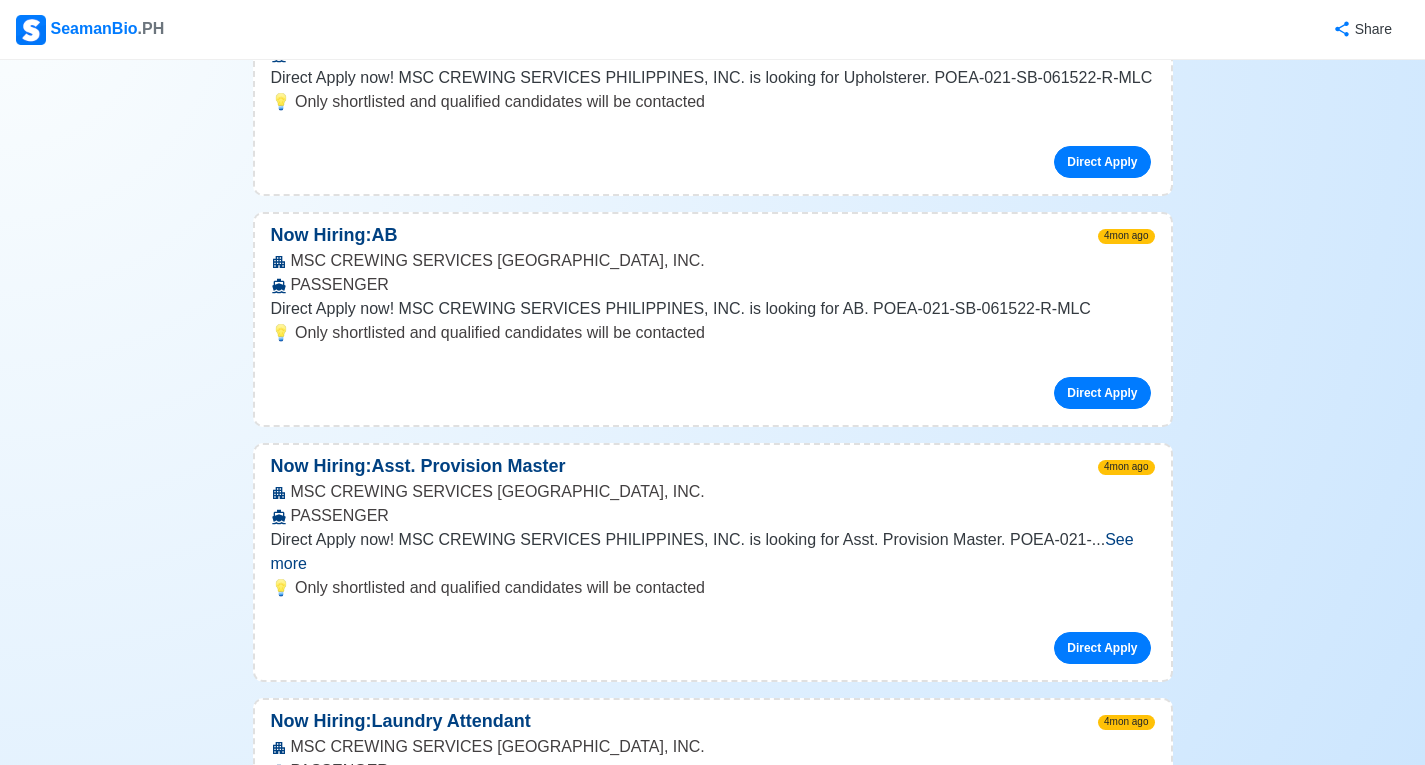 scroll, scrollTop: 32100, scrollLeft: 0, axis: vertical 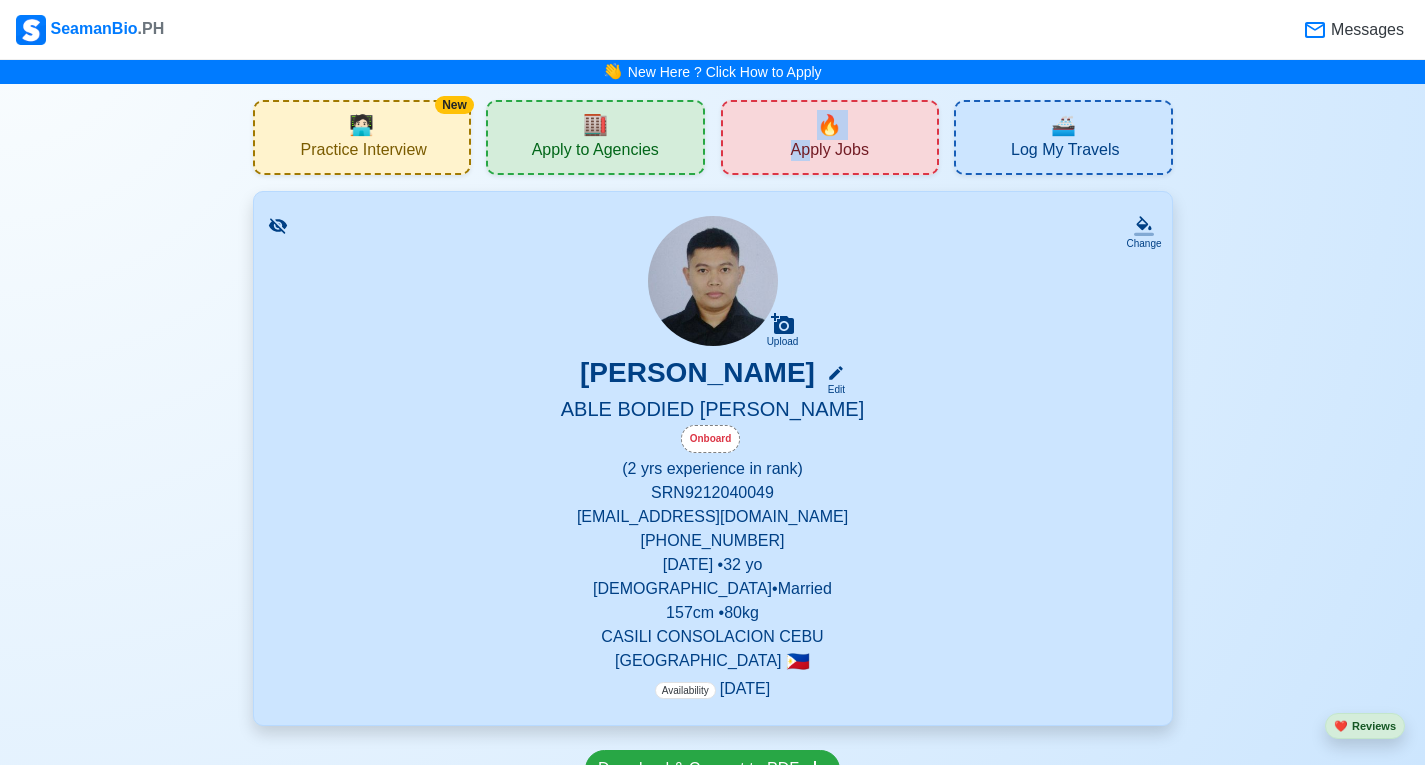 click on "🔥 Apply Jobs" at bounding box center (830, 137) 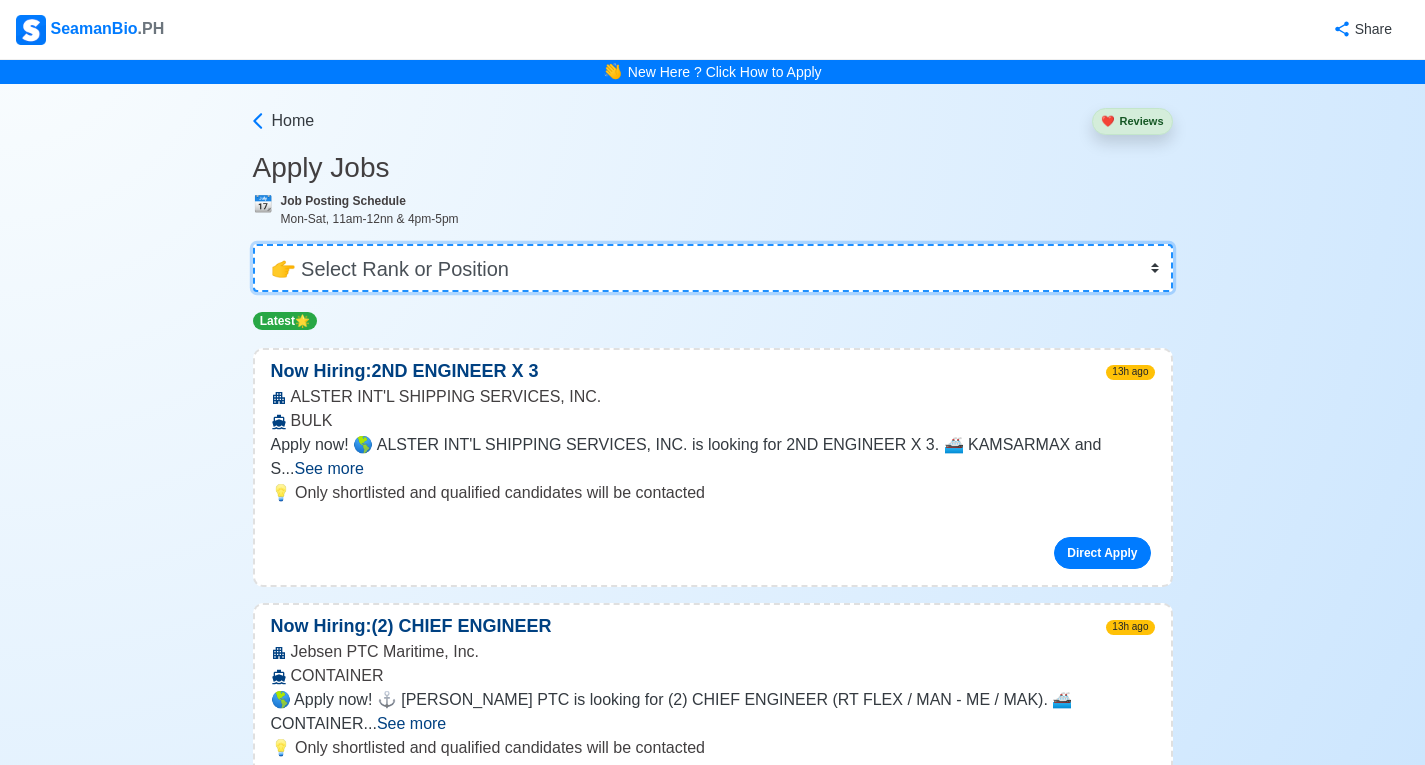 click on "👉 Select Rank or Position Master Chief Officer 2nd Officer 3rd Officer Junior Officer Chief Engineer 2nd Engineer 3rd Engineer 4th Engineer Gas Engineer Junior Engineer 1st Assistant Engineer 2nd Assistant Engineer 3rd Assistant Engineer ETO/ETR Electrician Electrical Engineer Oiler Fitter Welder Chief Cook Chef Cook [PERSON_NAME] Wiper Rigger Ordinary [PERSON_NAME] [PERSON_NAME] Motorman Pumpman Bosun Cadet Reefer Mechanic Operator Repairman Painter Steward Waiter Others" at bounding box center [713, 268] 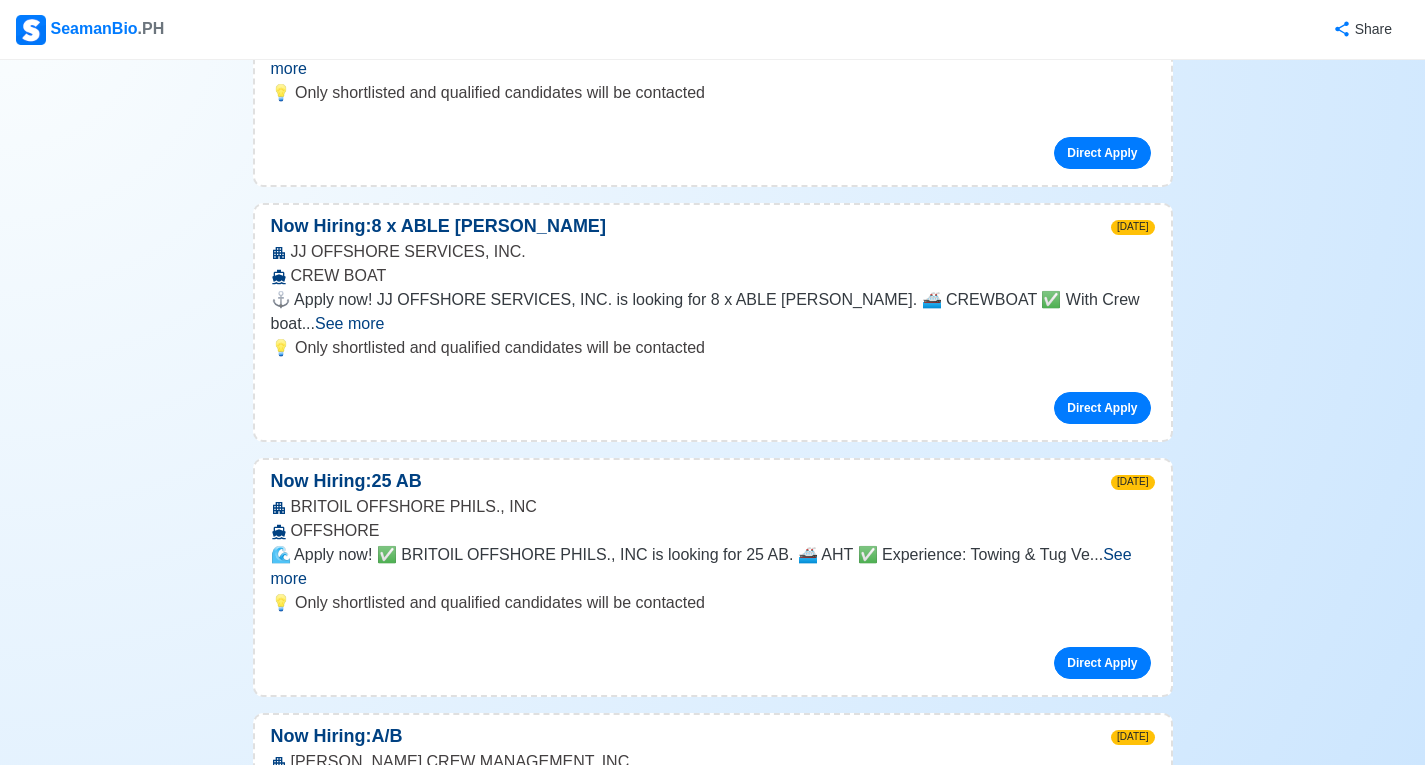scroll, scrollTop: 4500, scrollLeft: 0, axis: vertical 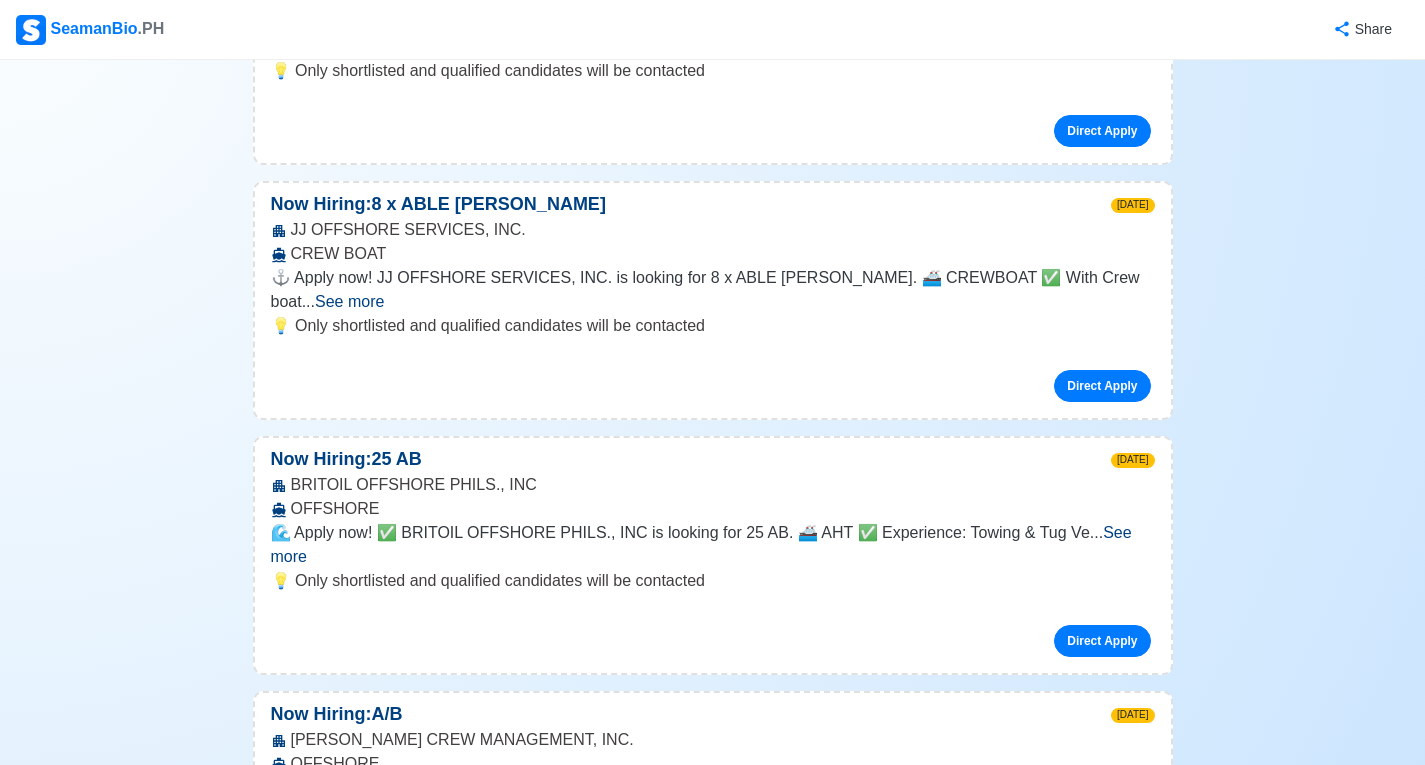 click on "See more" at bounding box center (345, 811) 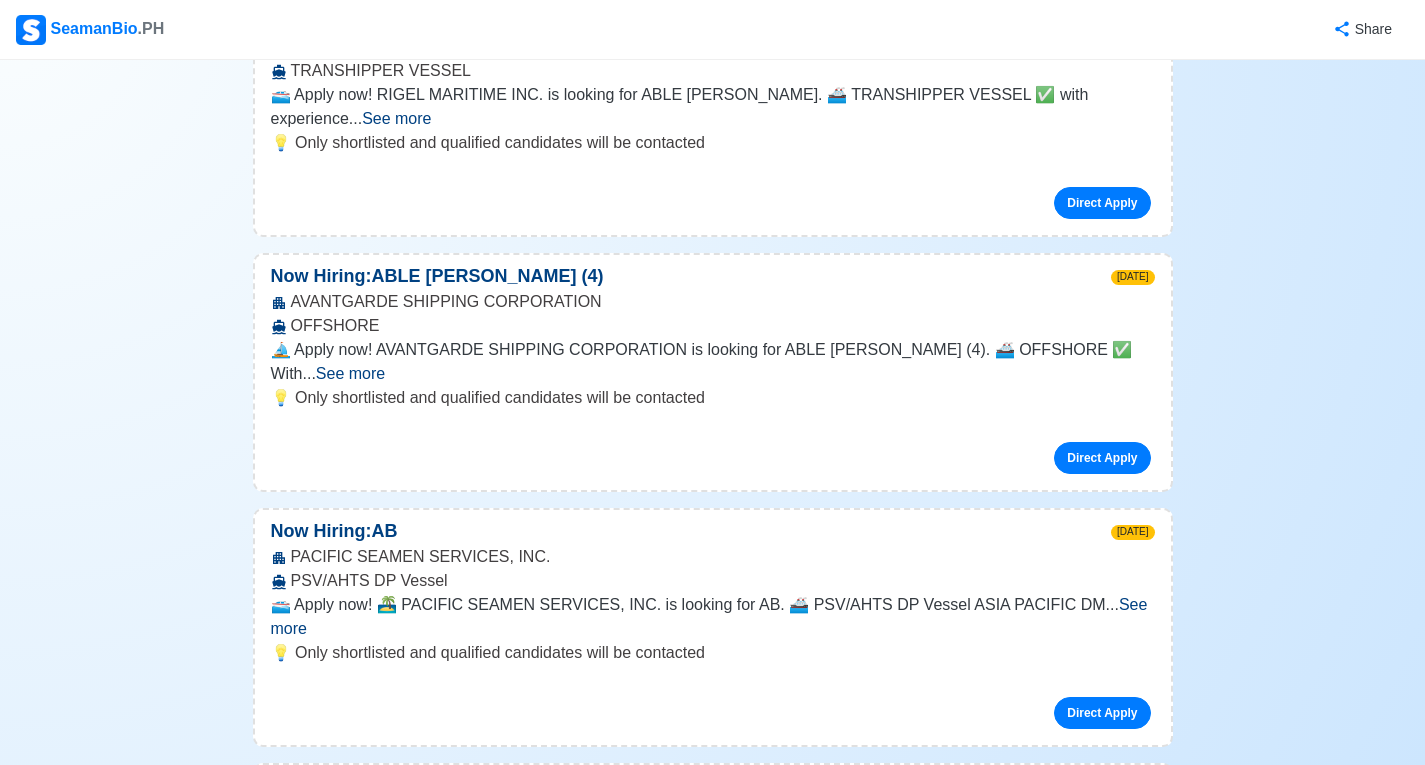 scroll, scrollTop: 6400, scrollLeft: 0, axis: vertical 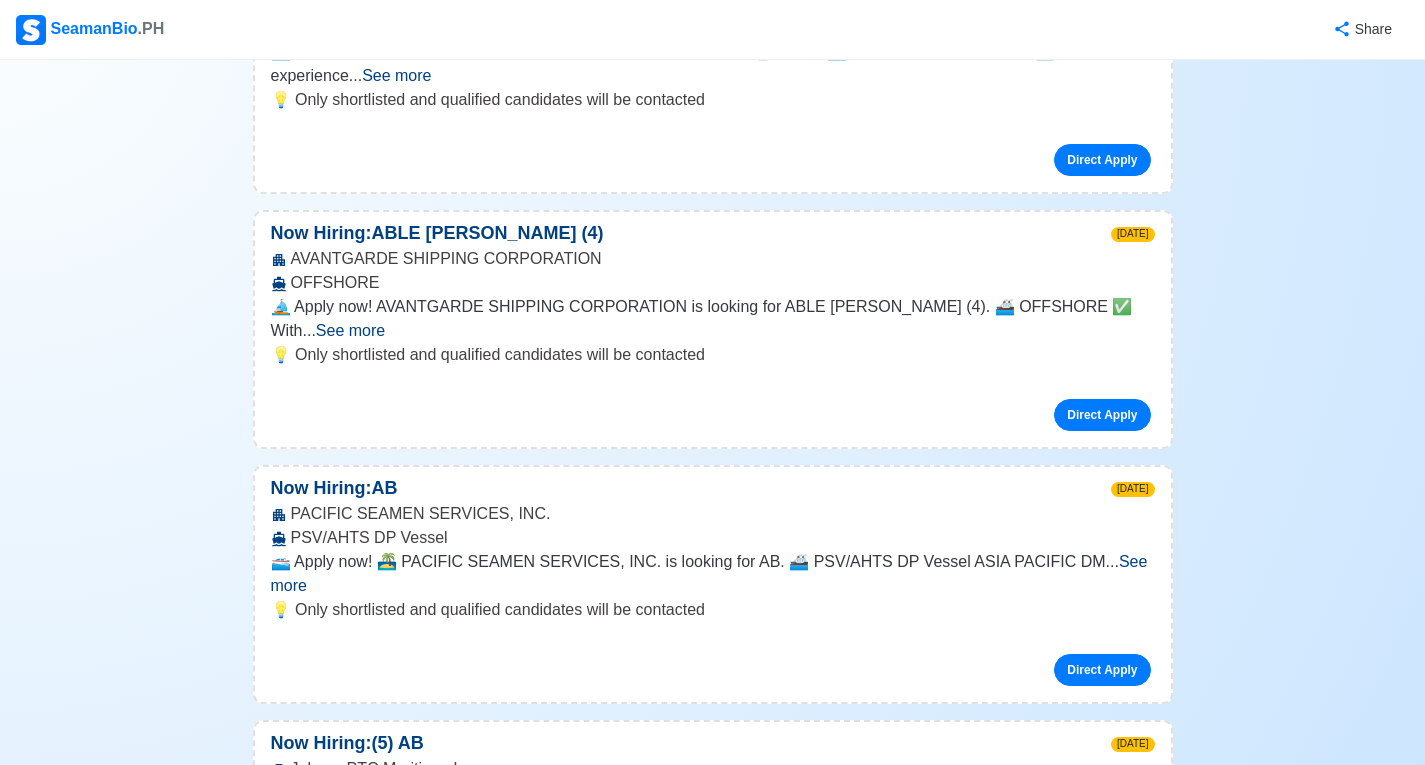 click on "See more" at bounding box center [379, 1095] 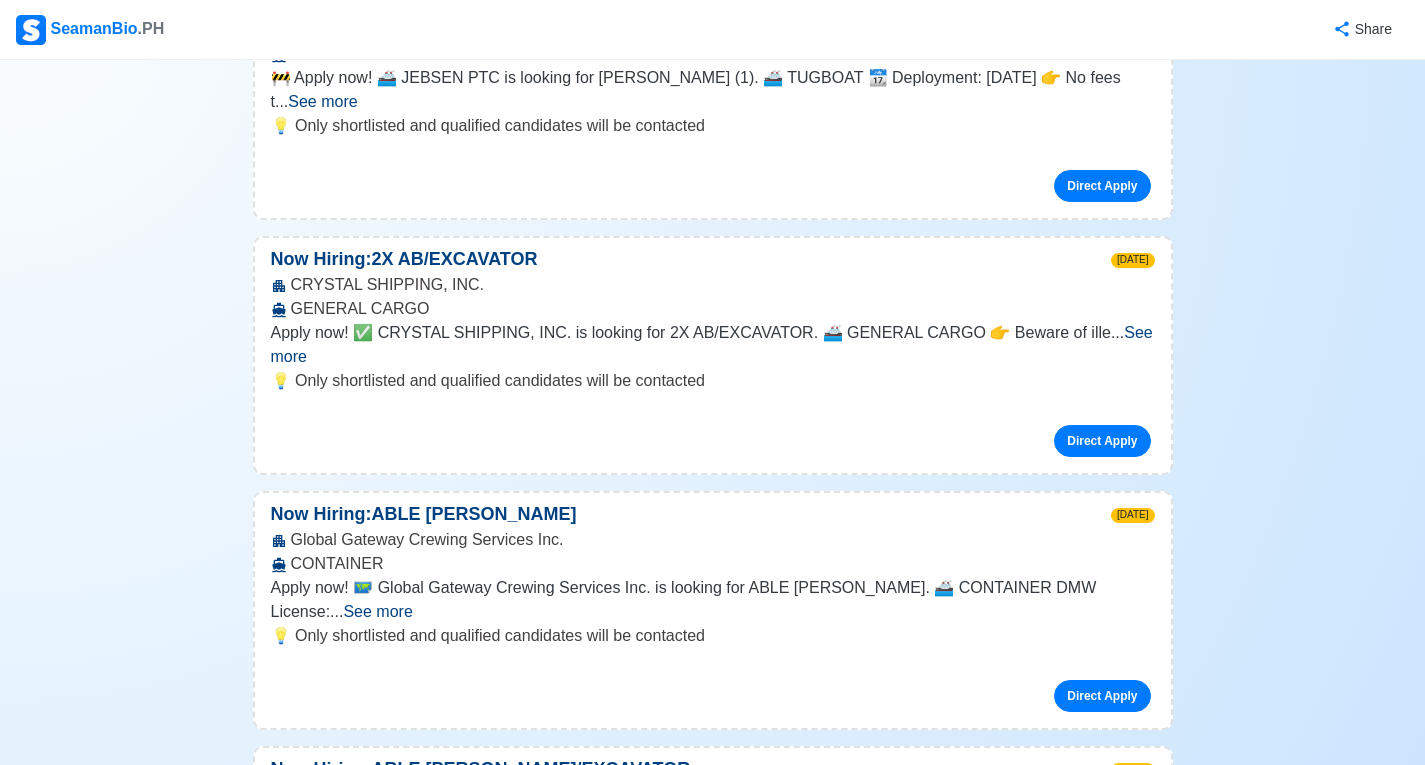 scroll, scrollTop: 10300, scrollLeft: 0, axis: vertical 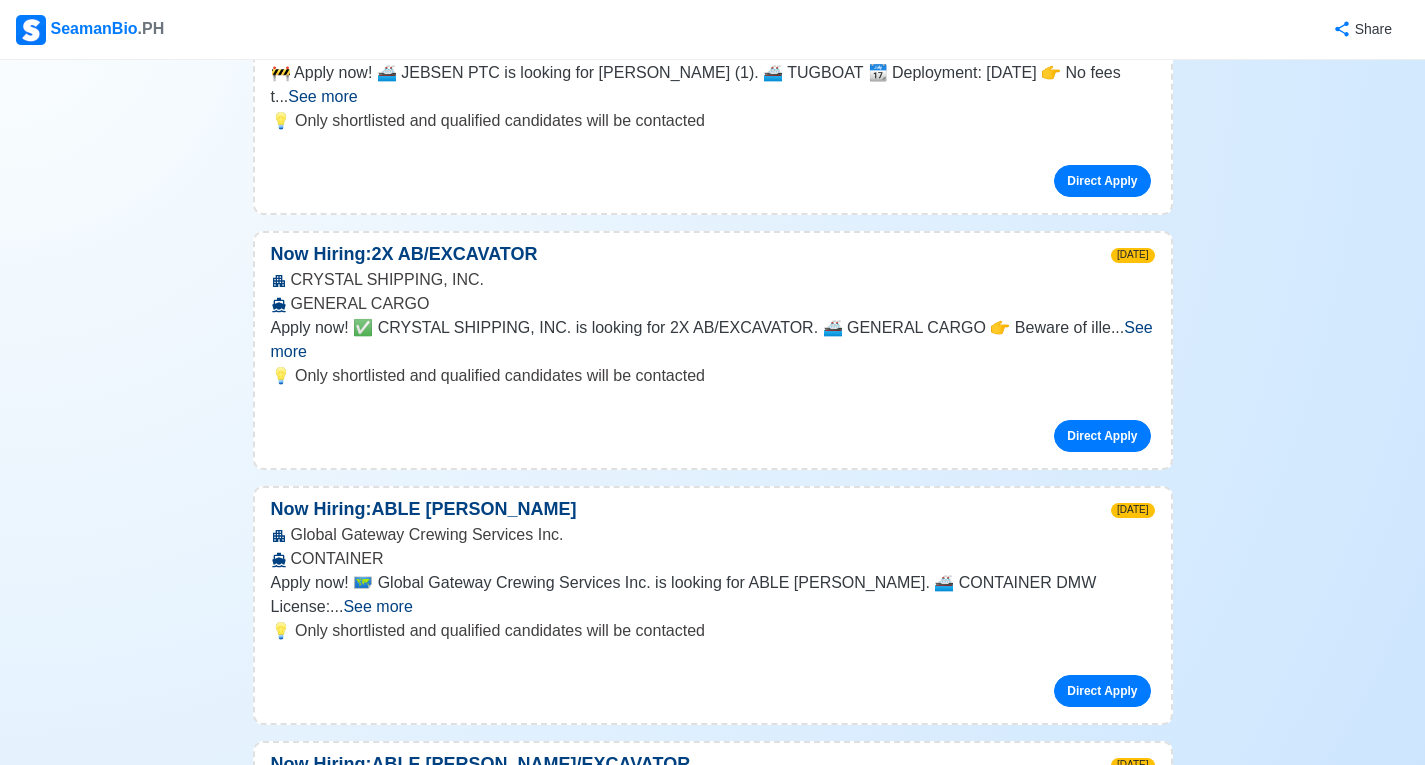 click on "See more" at bounding box center (352, 1371) 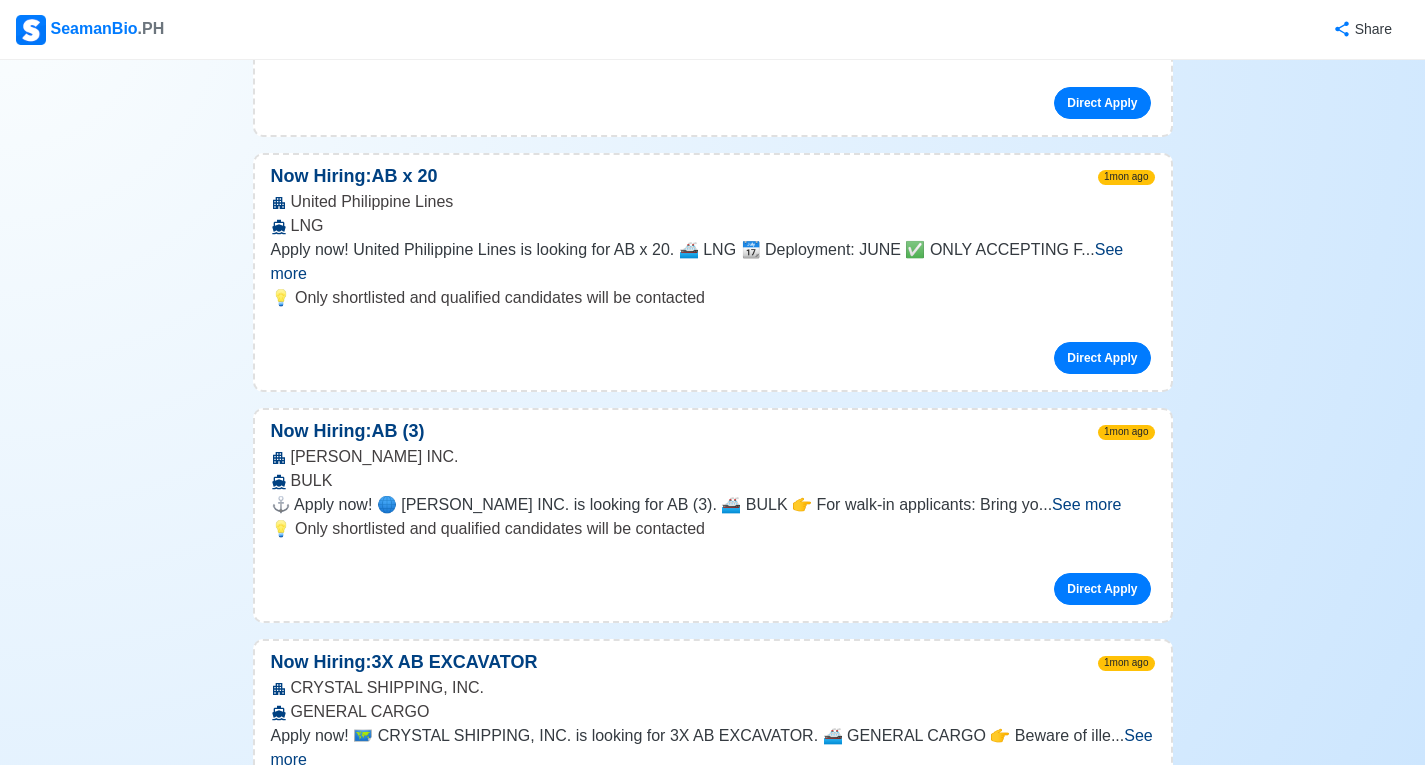 scroll, scrollTop: 16600, scrollLeft: 0, axis: vertical 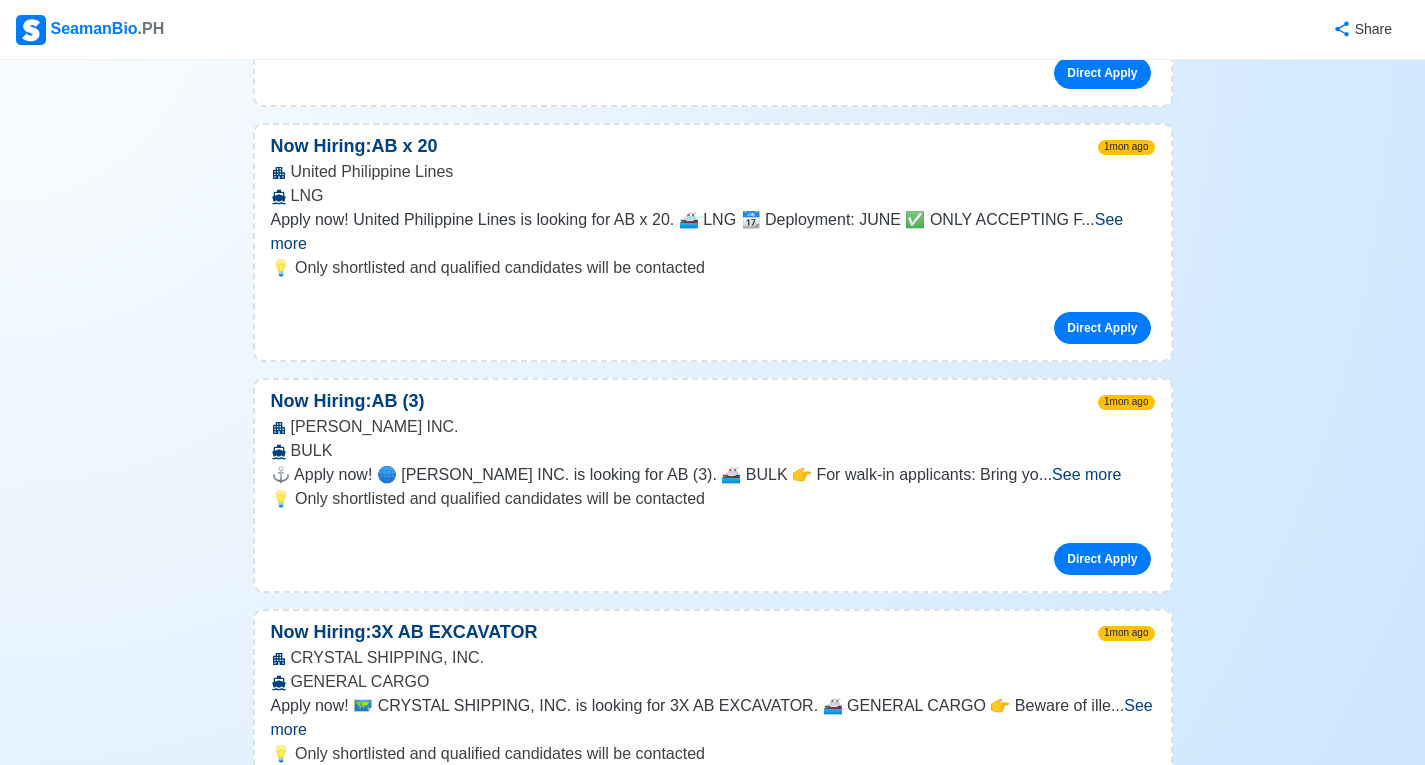 click on "See more" at bounding box center (454, 1749) 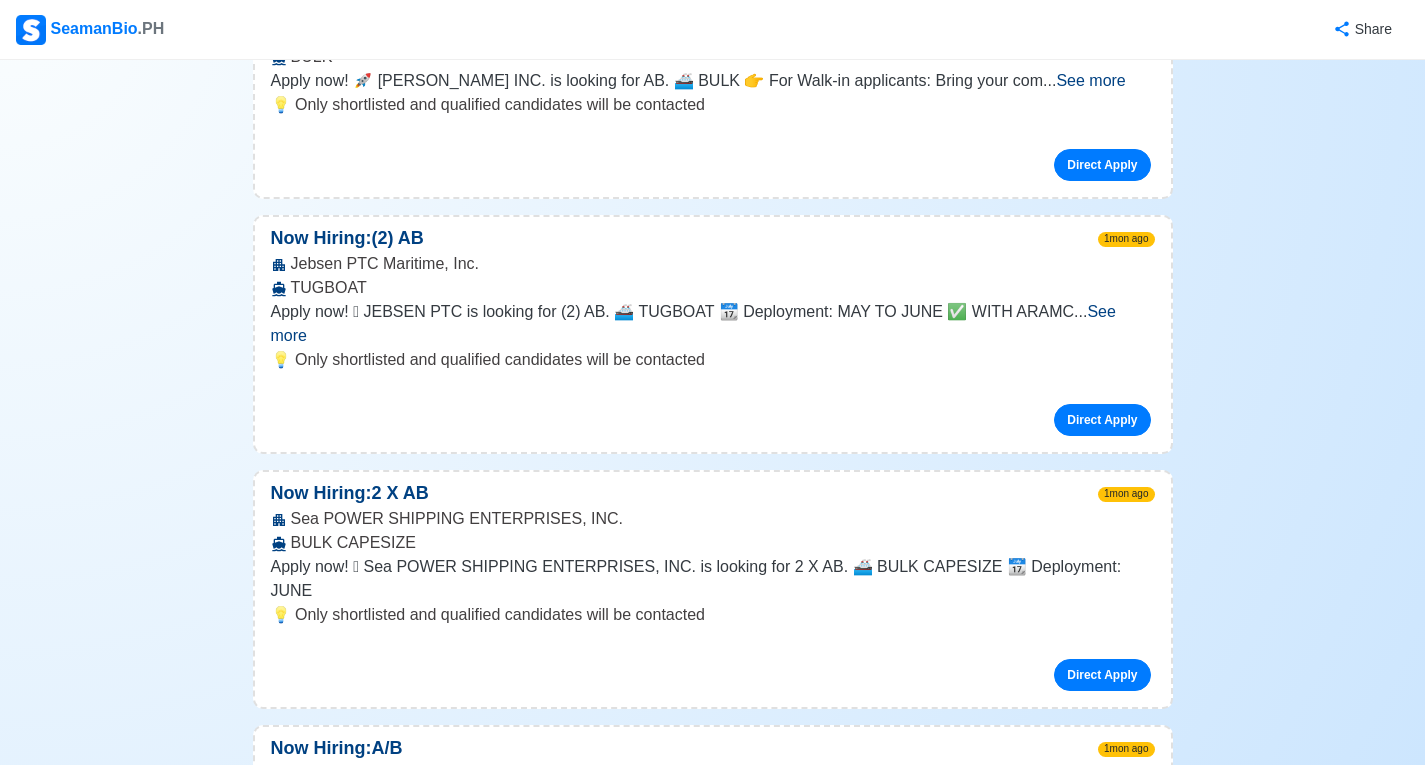 scroll, scrollTop: 19900, scrollLeft: 0, axis: vertical 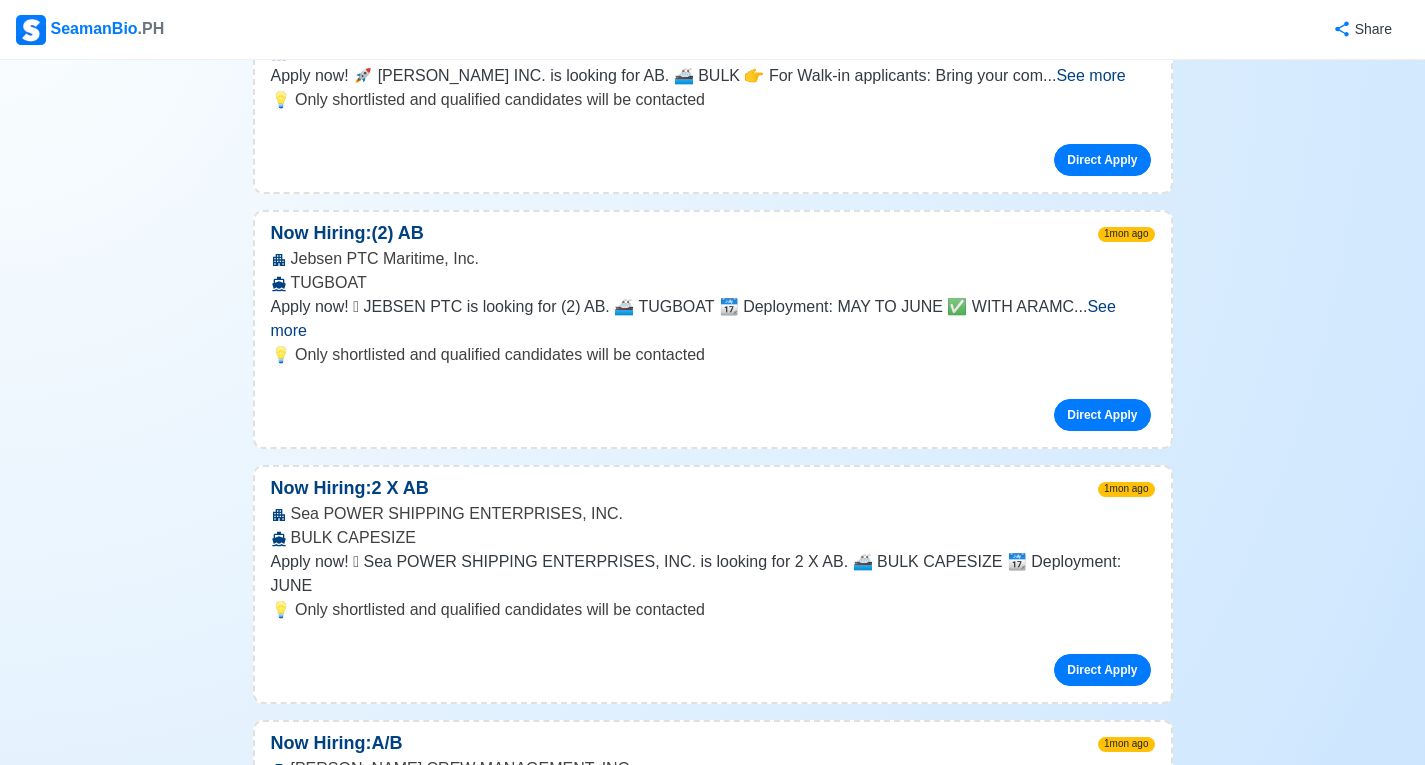 click on "See more" at bounding box center (537, 2115) 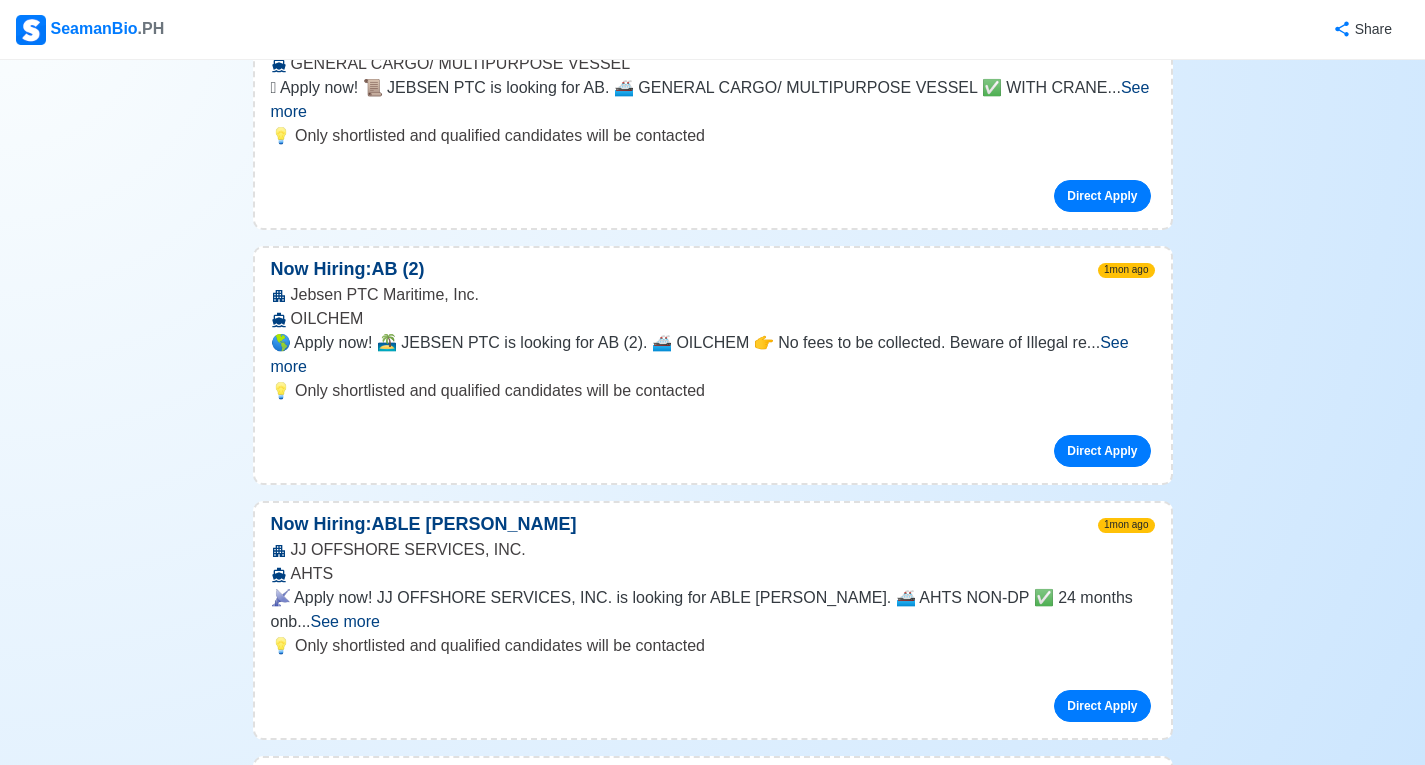 scroll, scrollTop: 26200, scrollLeft: 0, axis: vertical 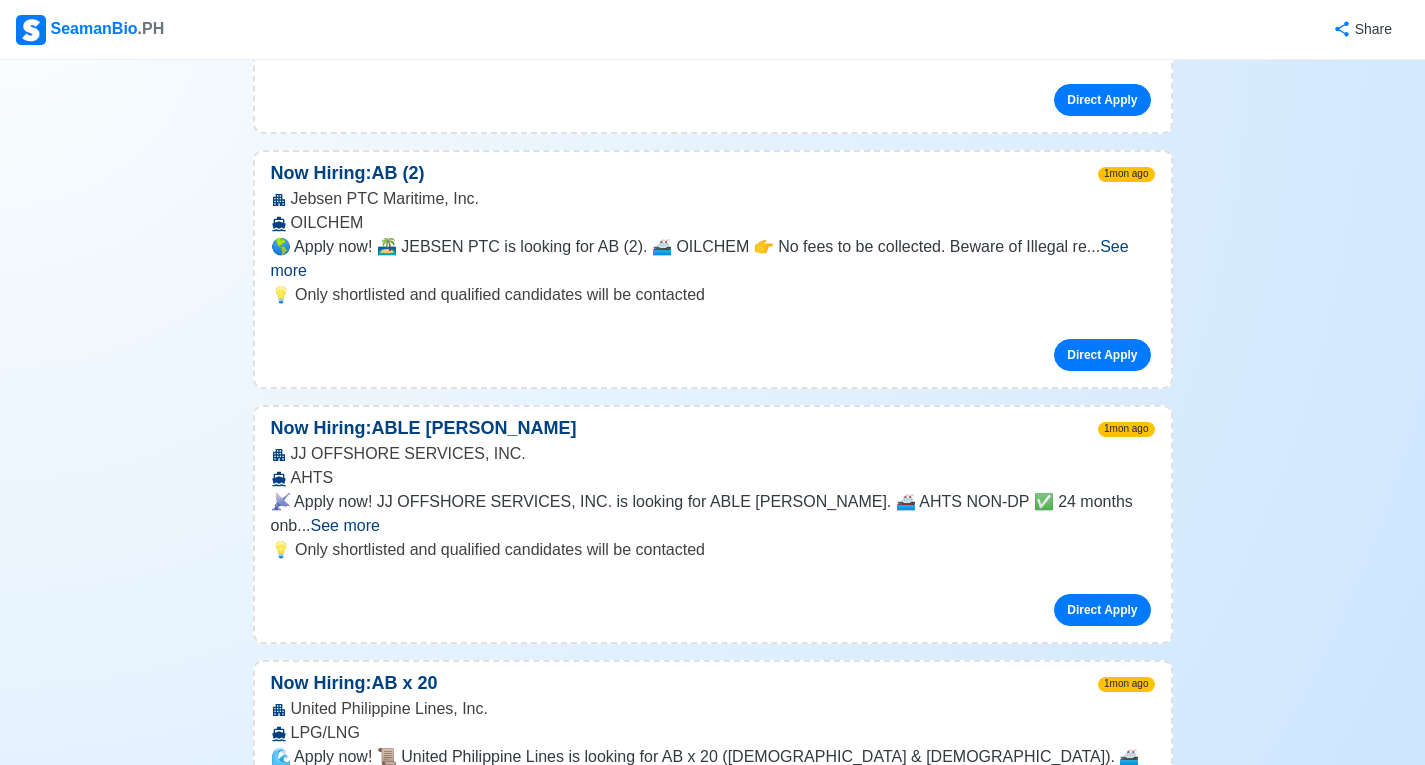click on "See more" at bounding box center [335, 2772] 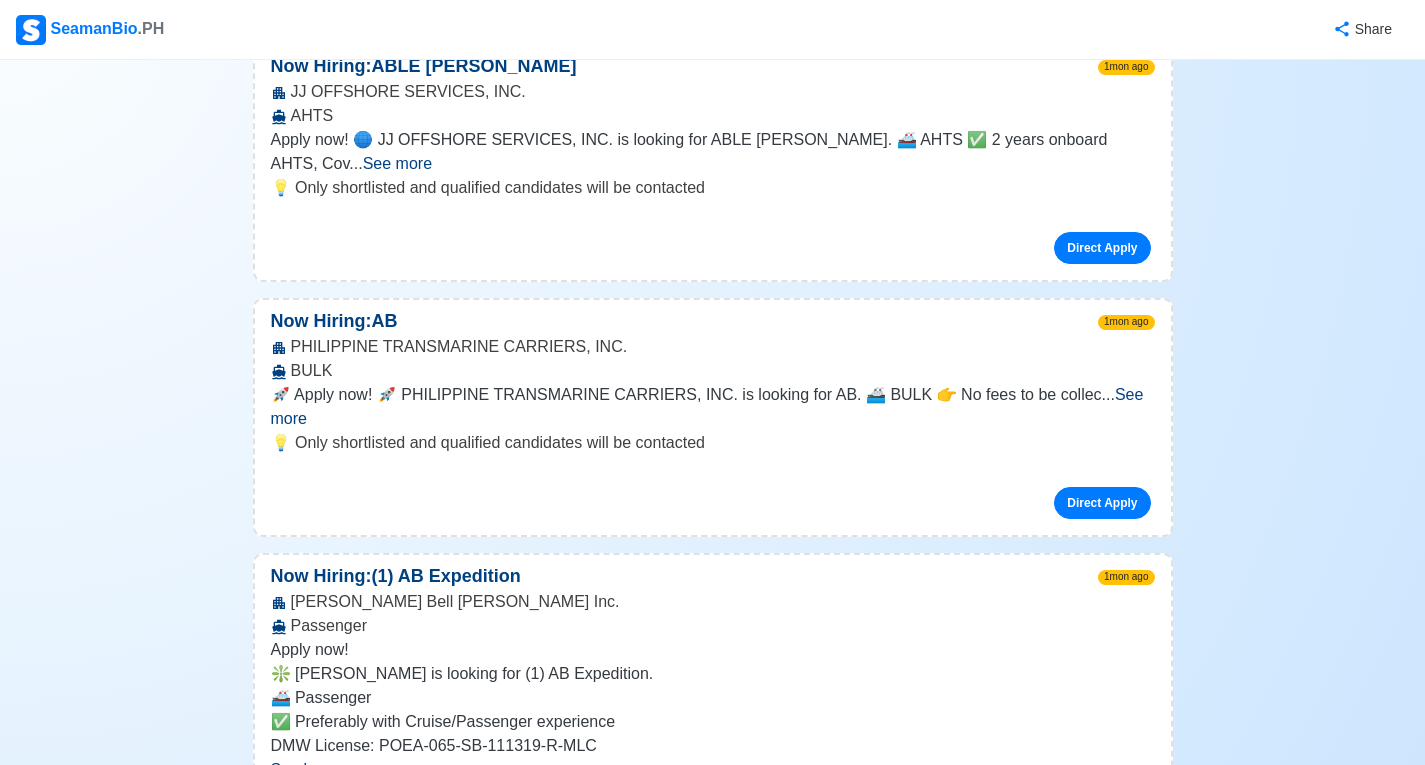 scroll, scrollTop: 28300, scrollLeft: 0, axis: vertical 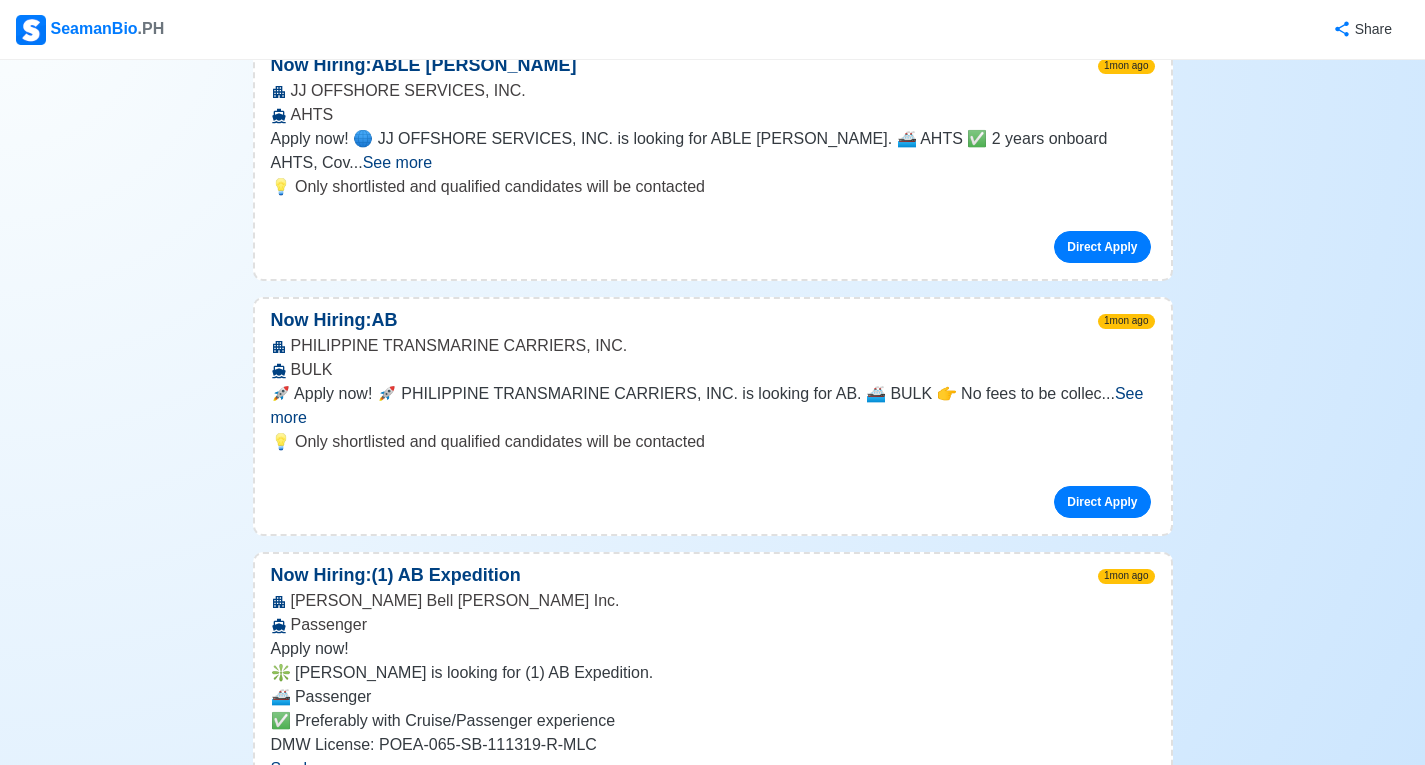click on "See more" at bounding box center [408, 2832] 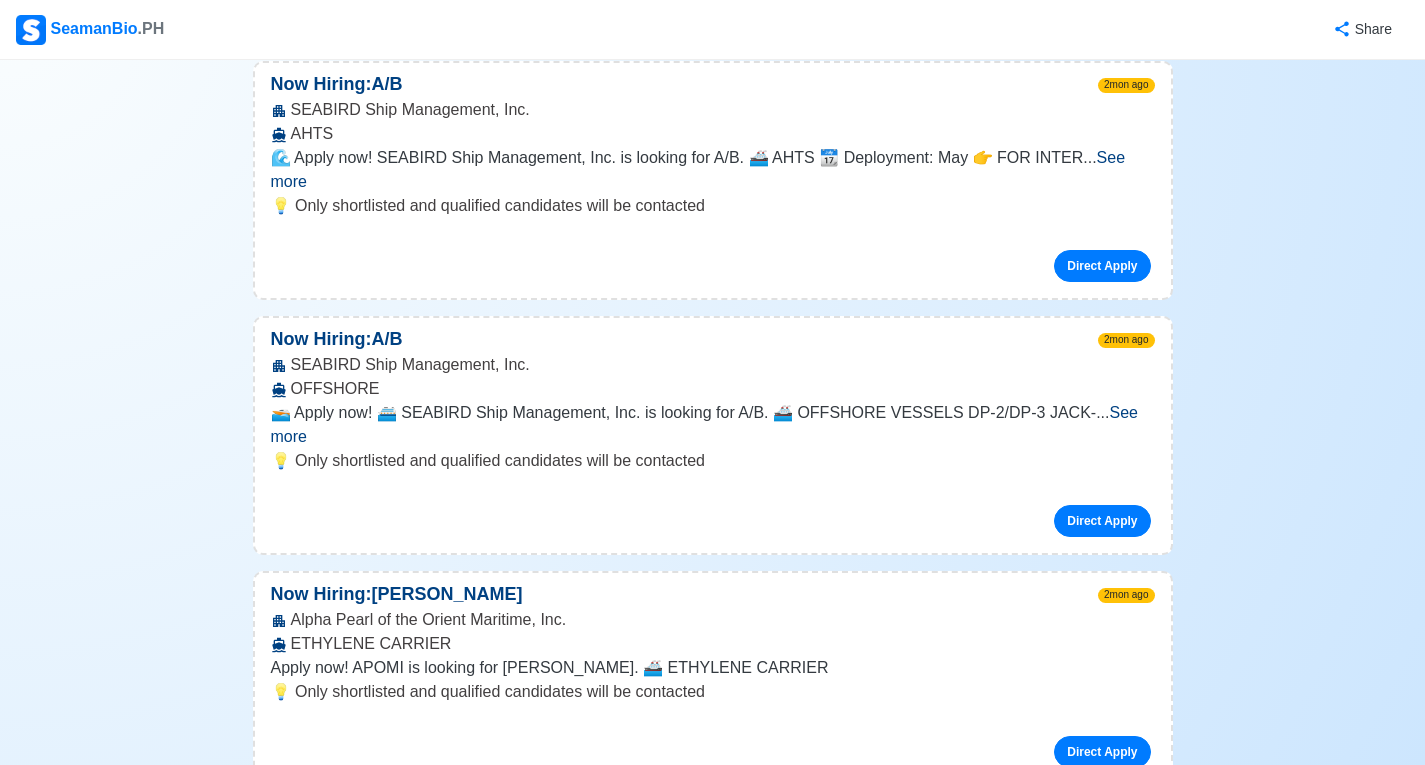 scroll, scrollTop: 46700, scrollLeft: 0, axis: vertical 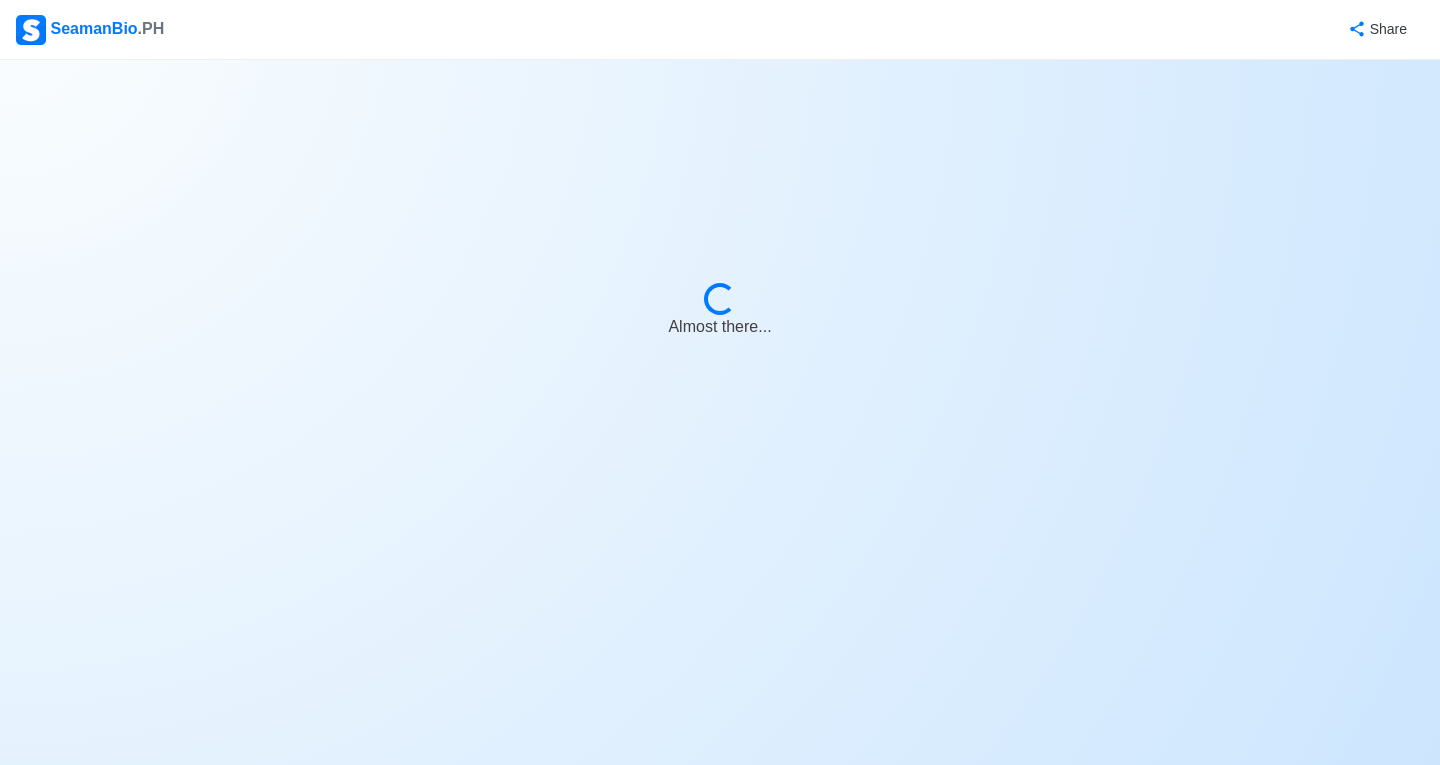 select on "[PERSON_NAME]" 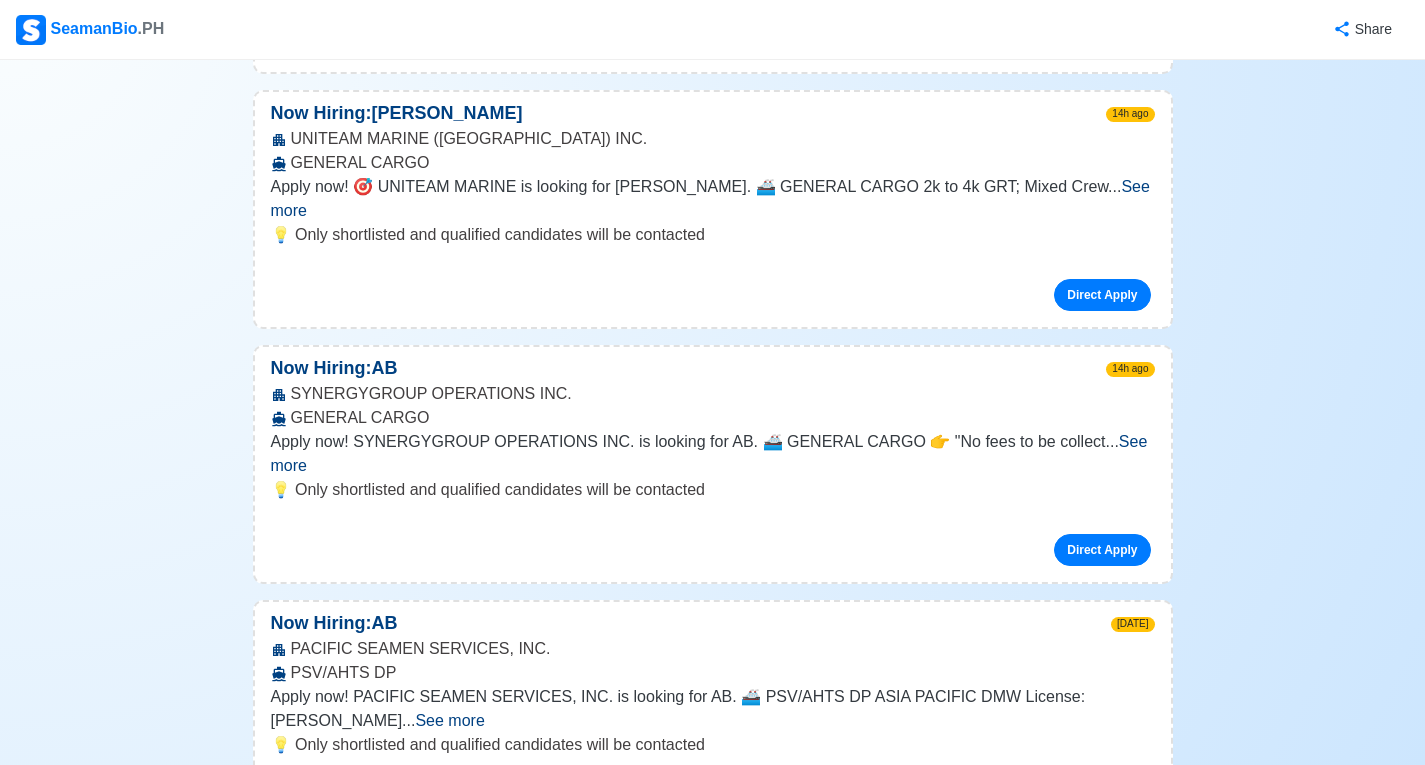 scroll, scrollTop: 800, scrollLeft: 0, axis: vertical 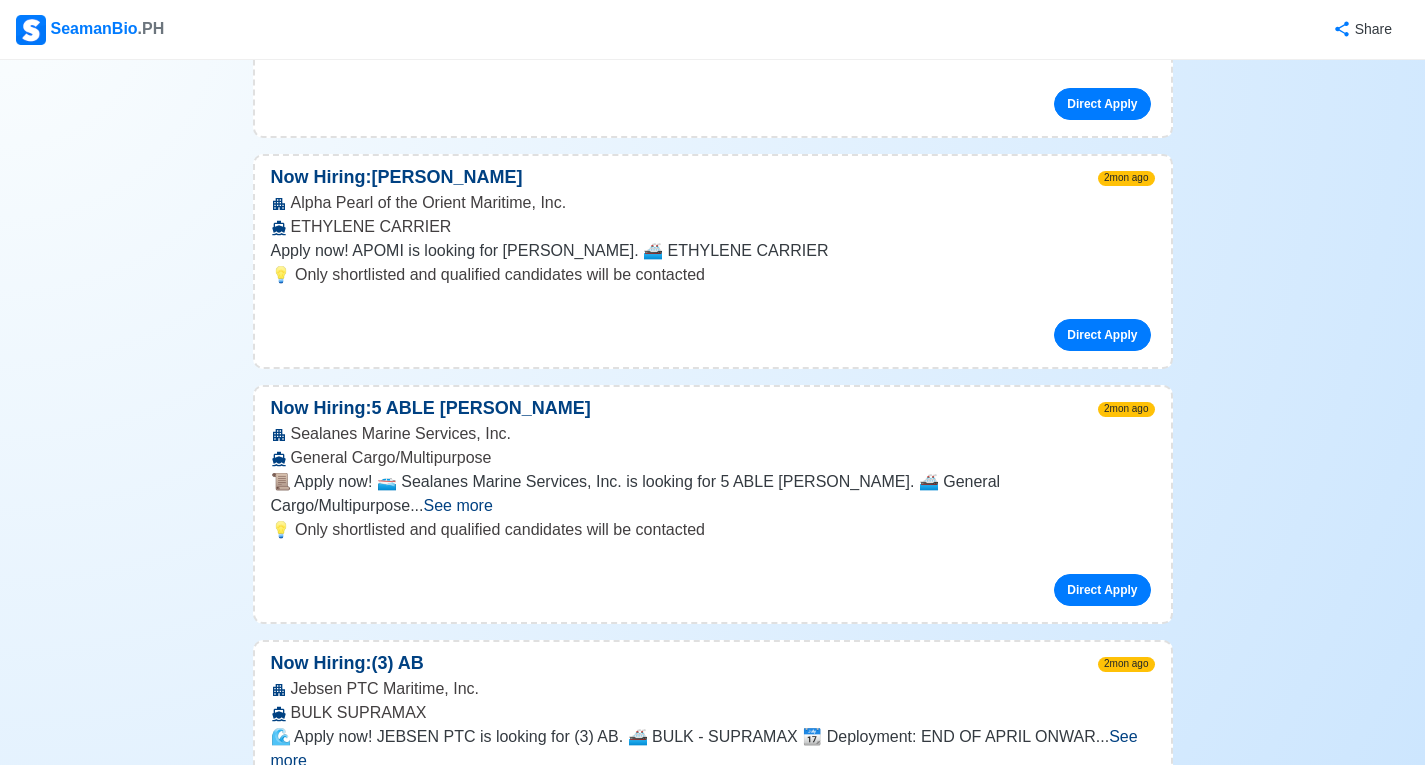 click on "Logout your account" at bounding box center (712, 4706) 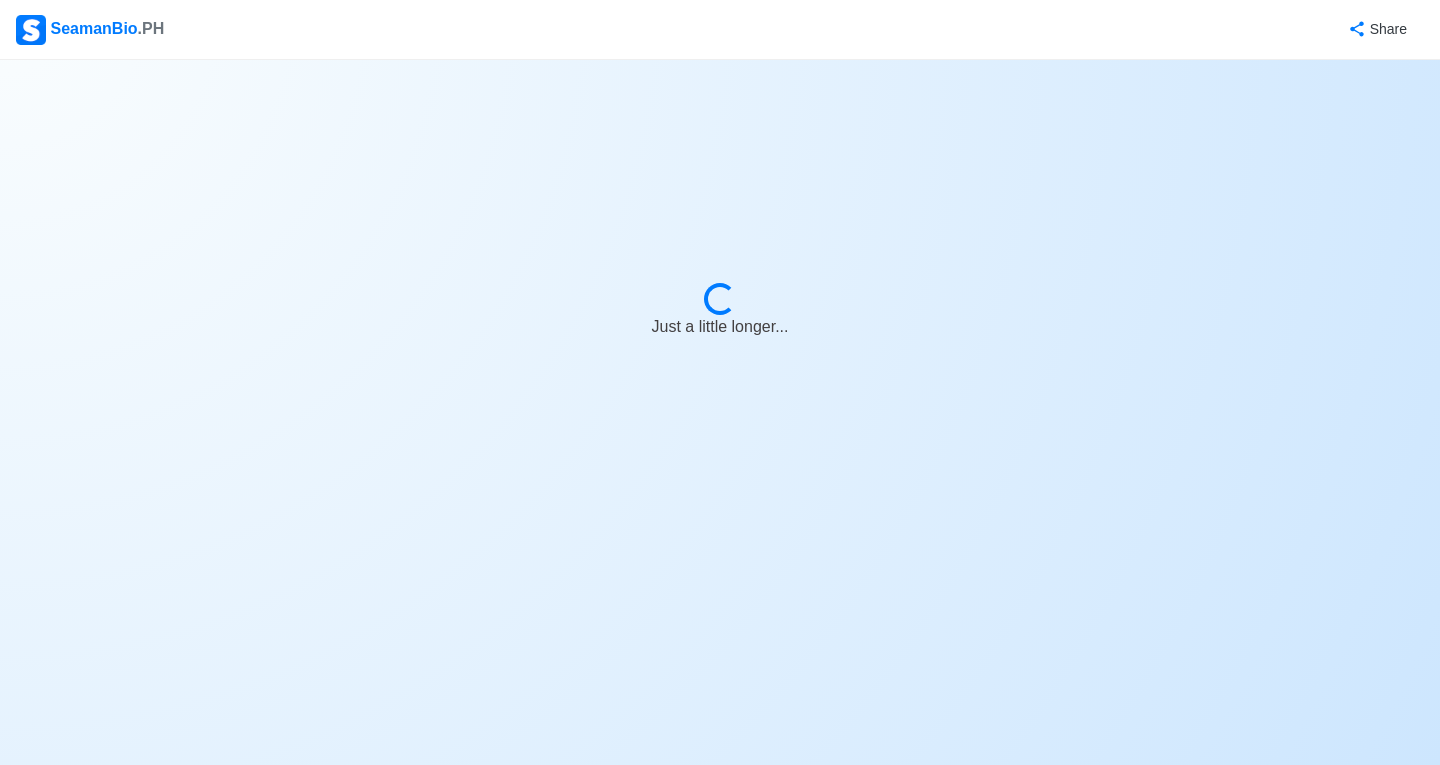 select on "[PERSON_NAME]" 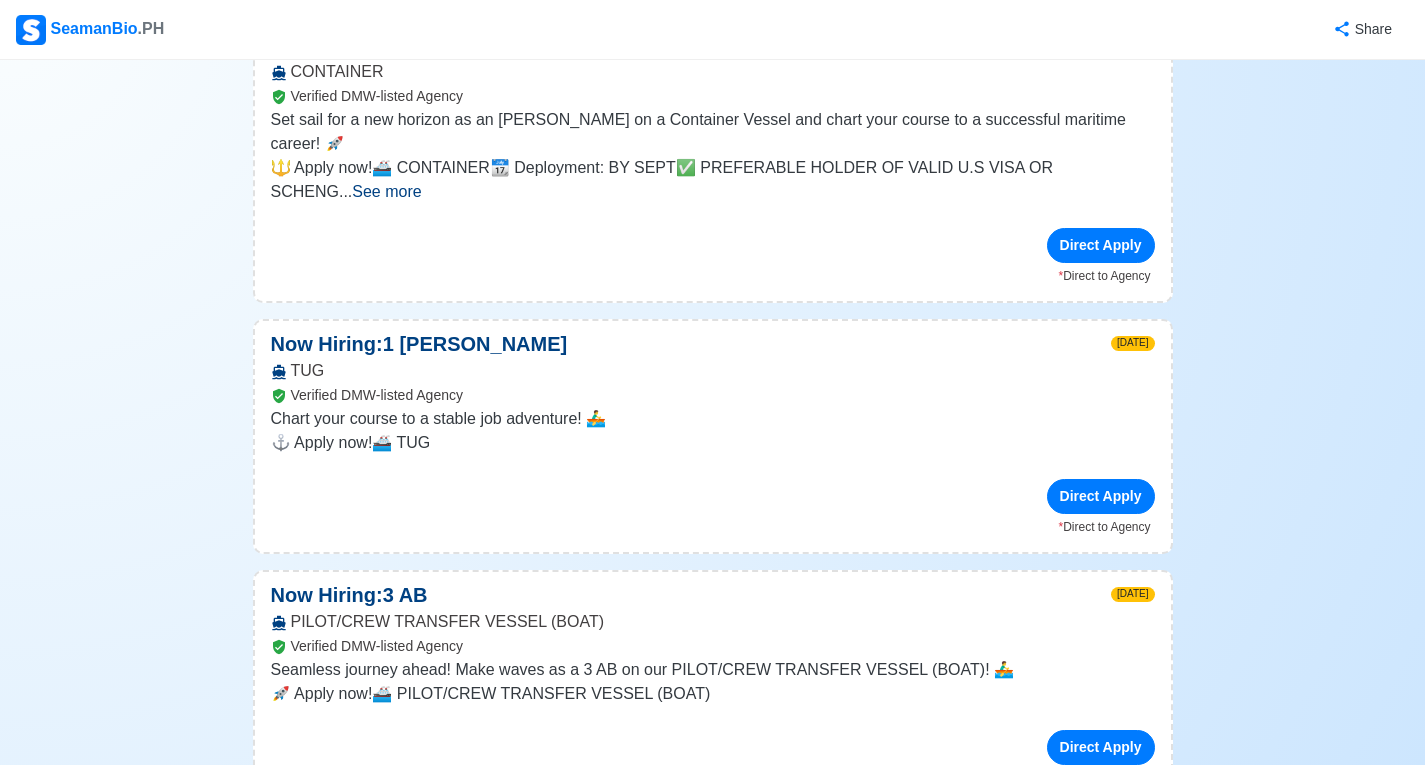 scroll, scrollTop: 4800, scrollLeft: 0, axis: vertical 